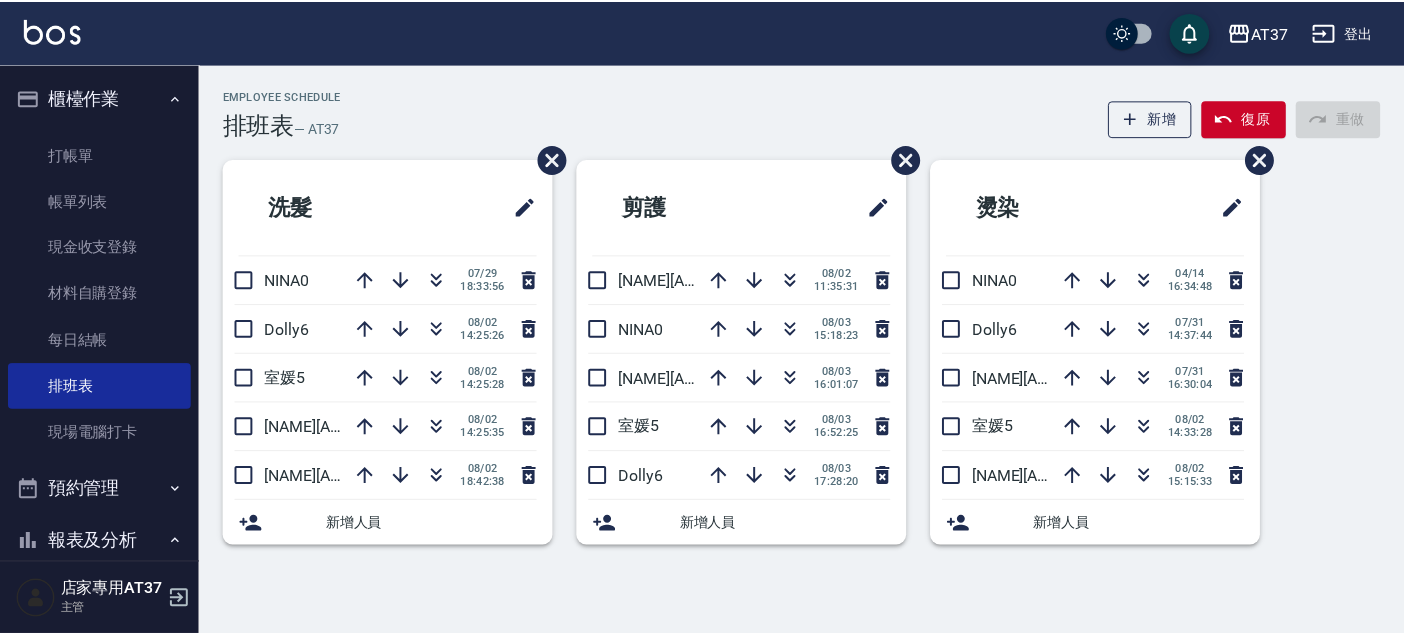 scroll, scrollTop: 0, scrollLeft: 0, axis: both 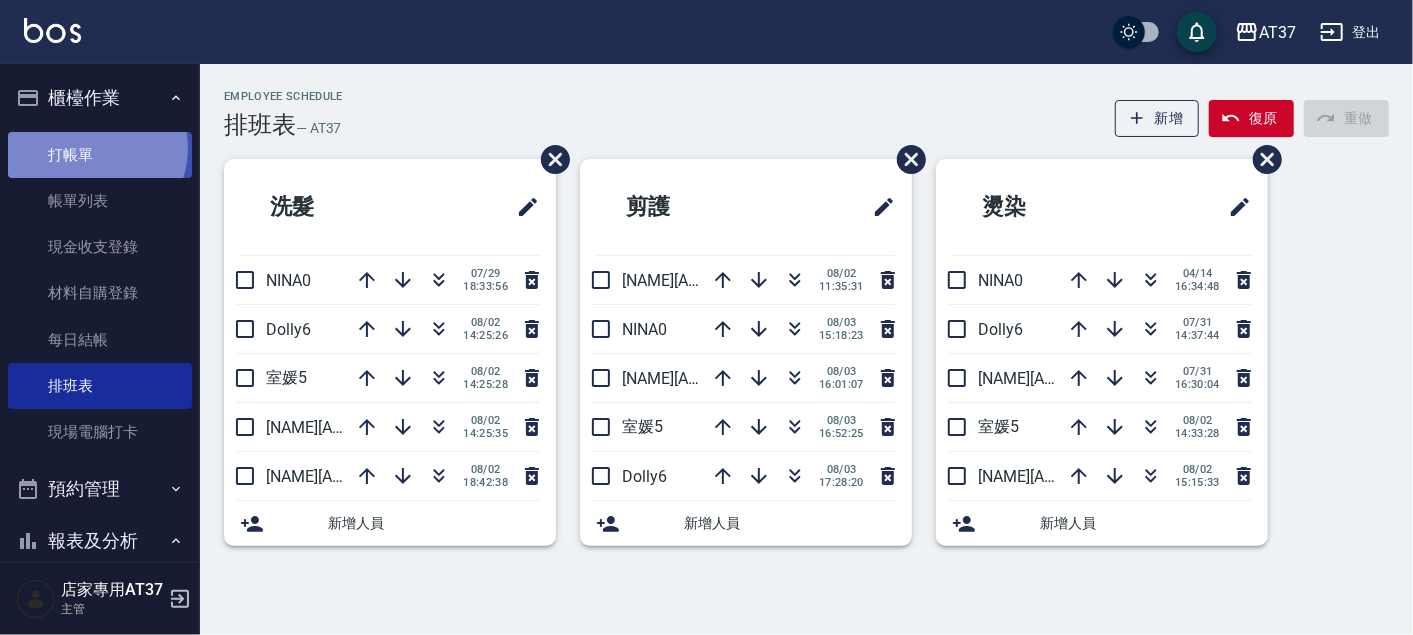 click on "打帳單" at bounding box center [100, 155] 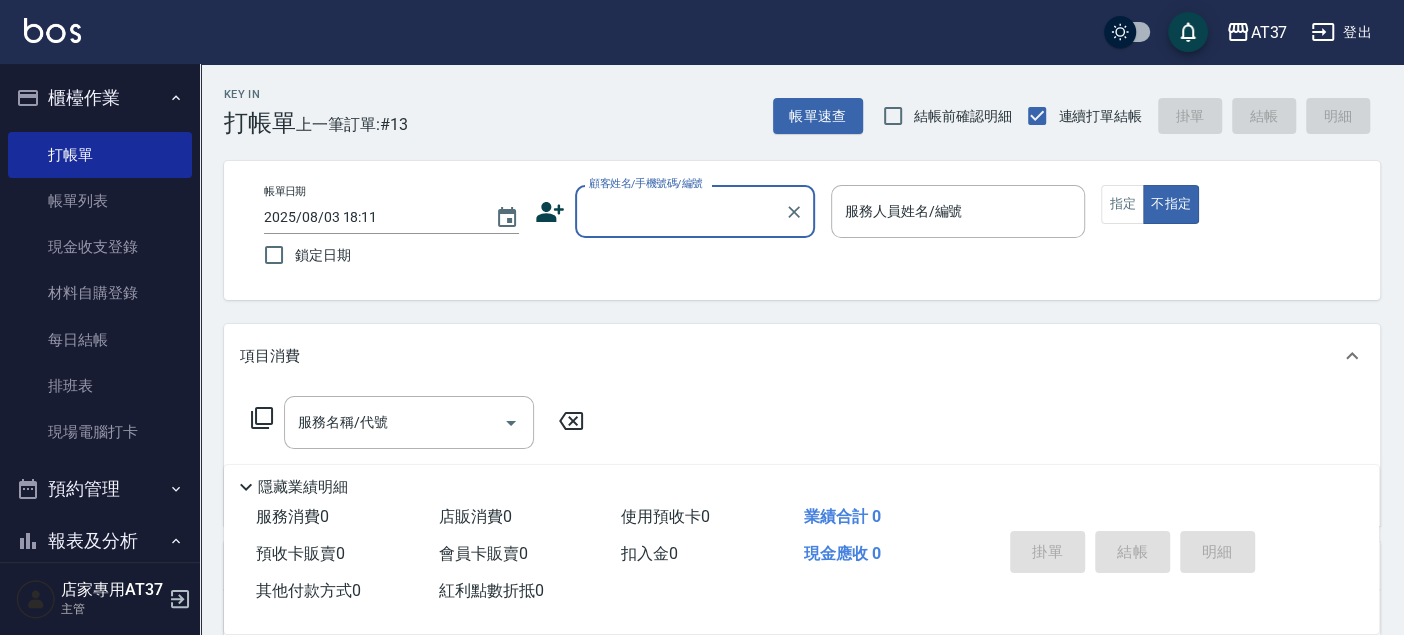 click on "顧客姓名/手機號碼/編號" at bounding box center [680, 211] 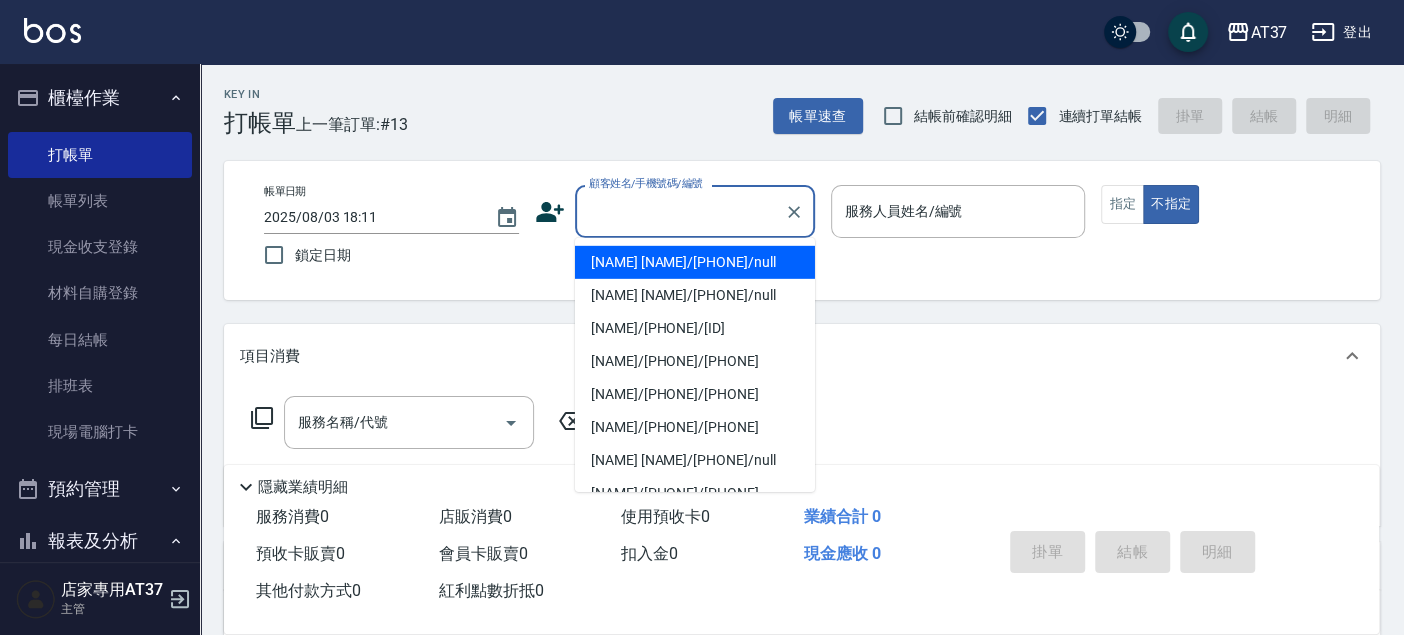 click on "[NAME] [NAME]/[PHONE]/null" at bounding box center [695, 262] 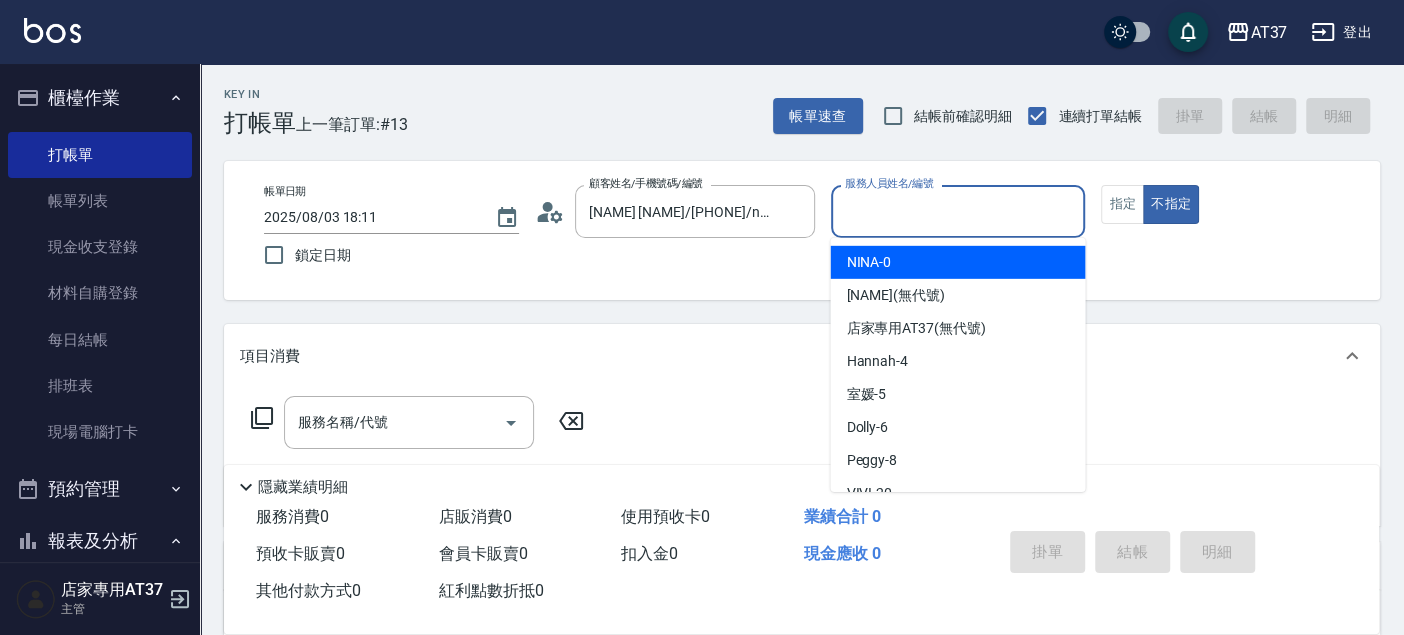 click on "服務人員姓名/編號" at bounding box center (958, 211) 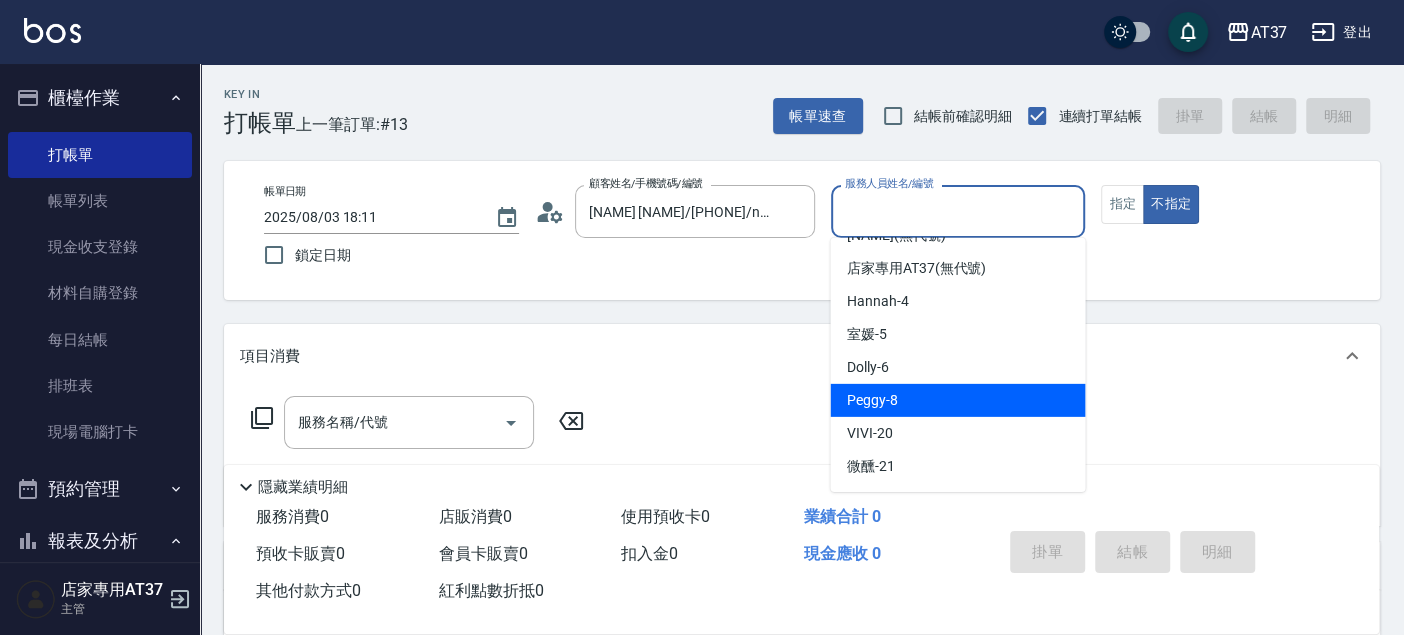 scroll, scrollTop: 111, scrollLeft: 0, axis: vertical 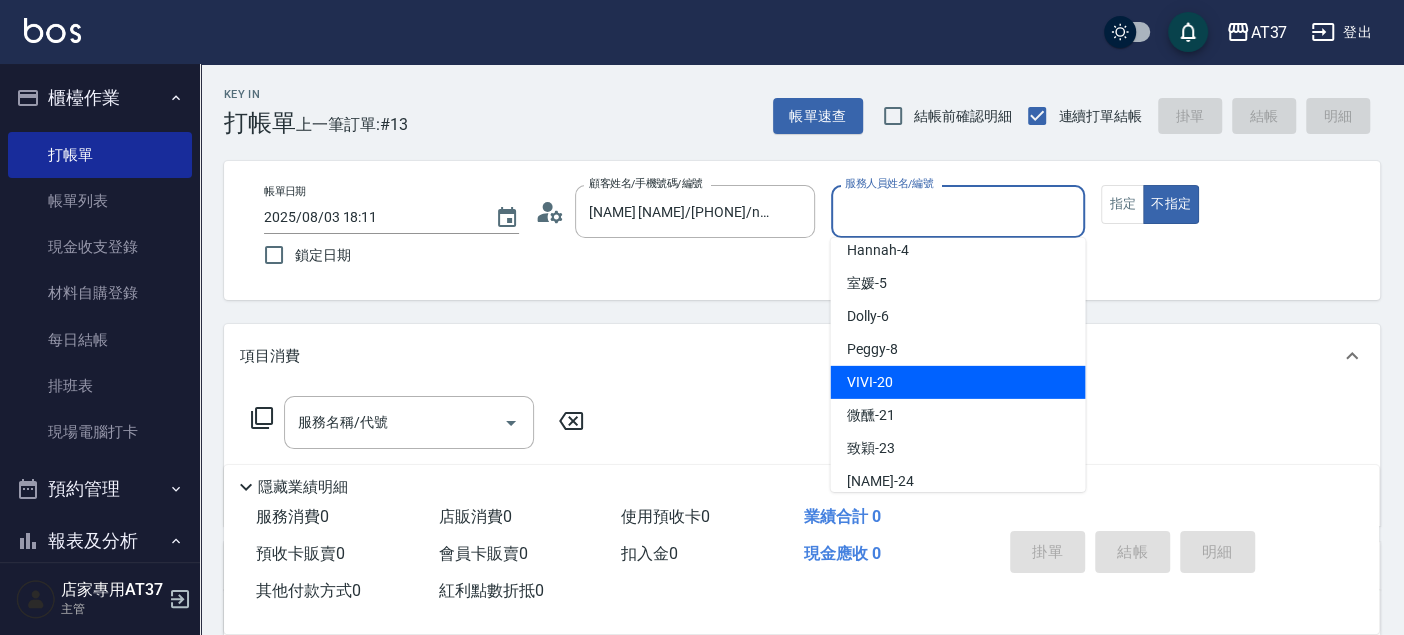 click on "[NAME] -[AGE]" at bounding box center [869, 382] 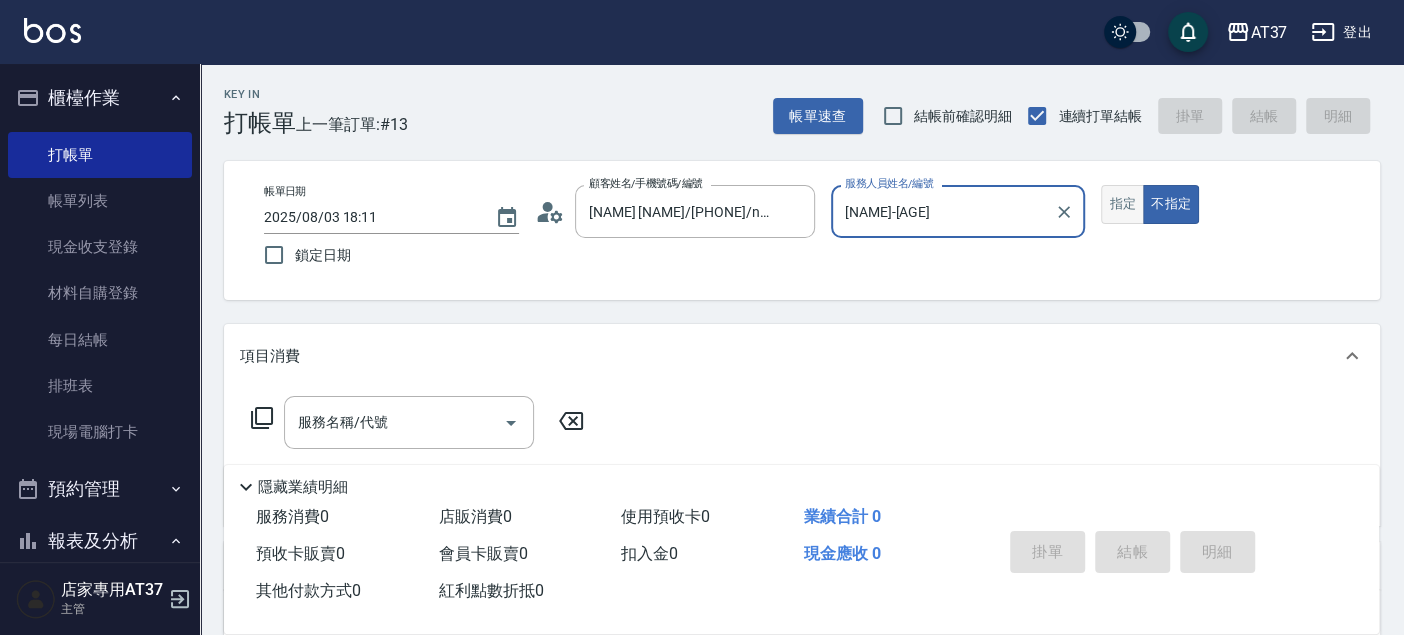 click on "指定" at bounding box center (1122, 204) 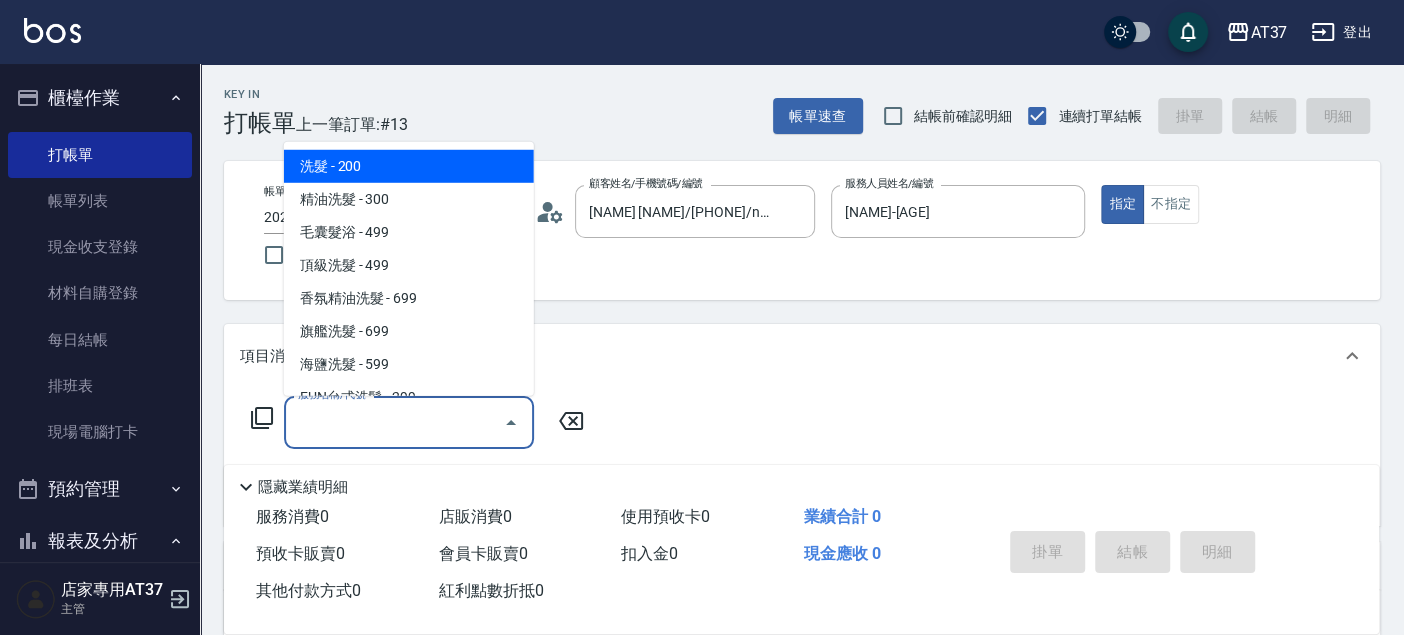 click on "服務名稱/代號 服務名稱/代號" at bounding box center (409, 422) 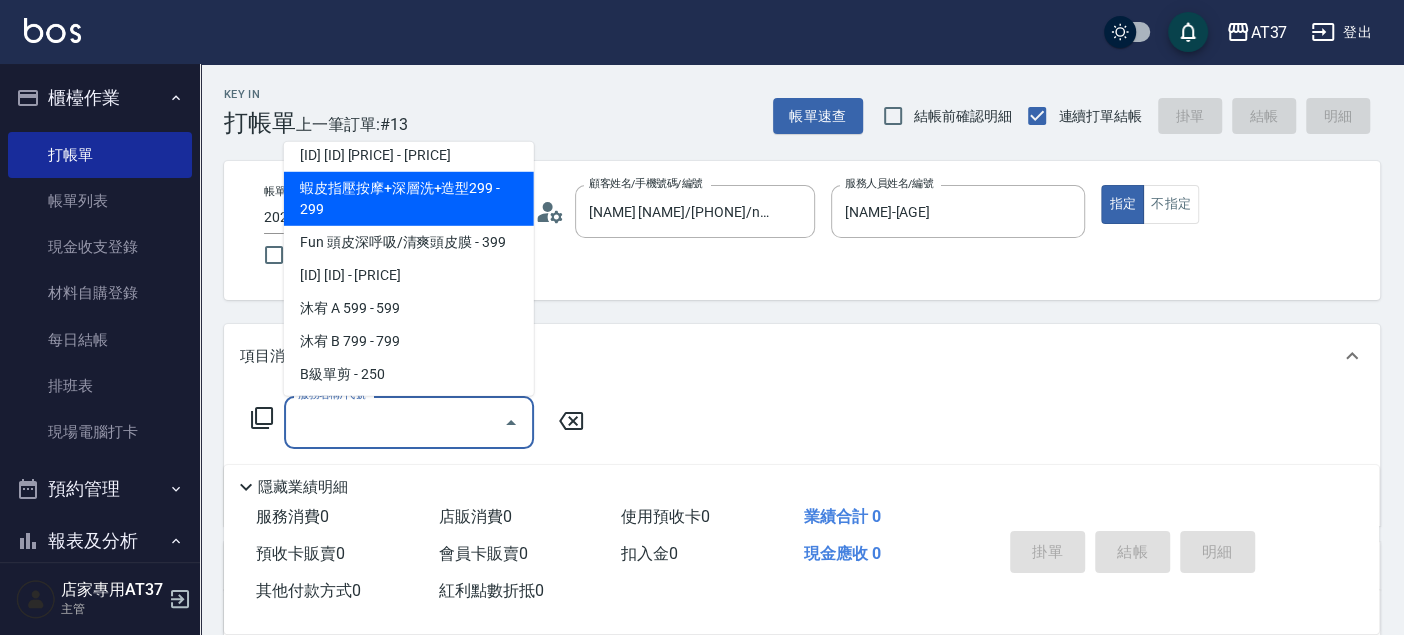 scroll, scrollTop: 444, scrollLeft: 0, axis: vertical 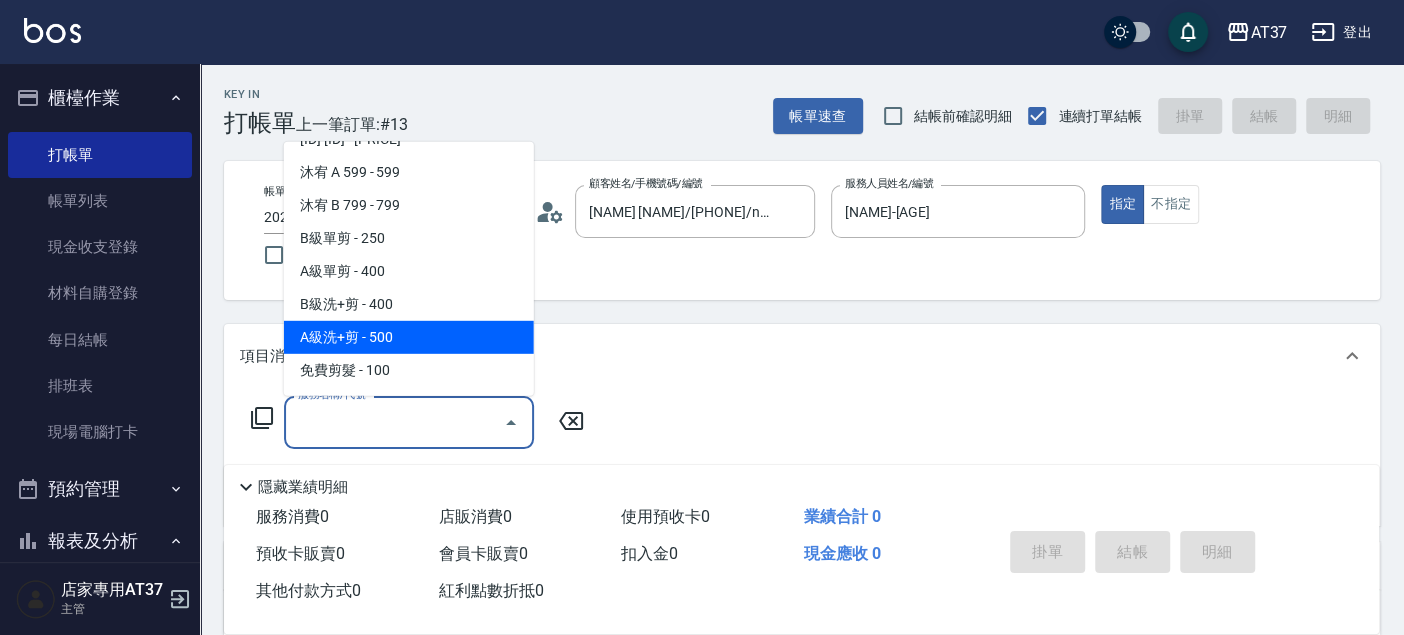 click on "A級洗+剪 - 500" at bounding box center [409, 337] 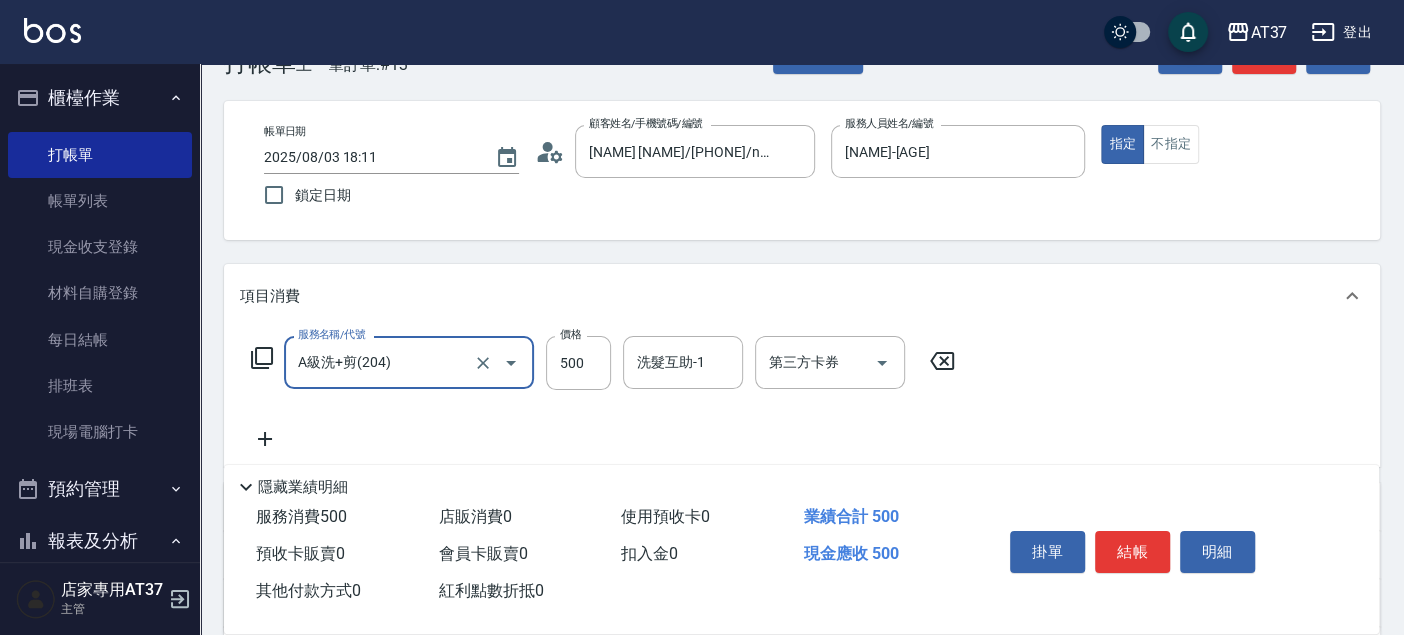 scroll, scrollTop: 111, scrollLeft: 0, axis: vertical 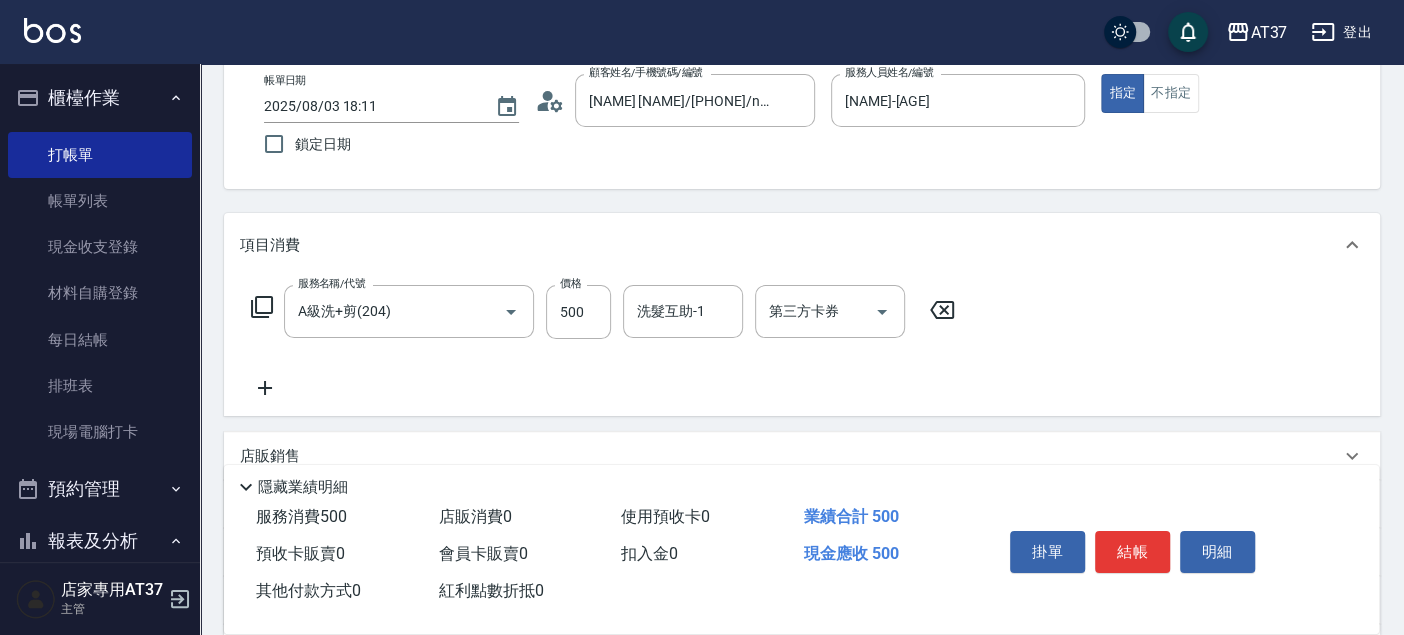 click 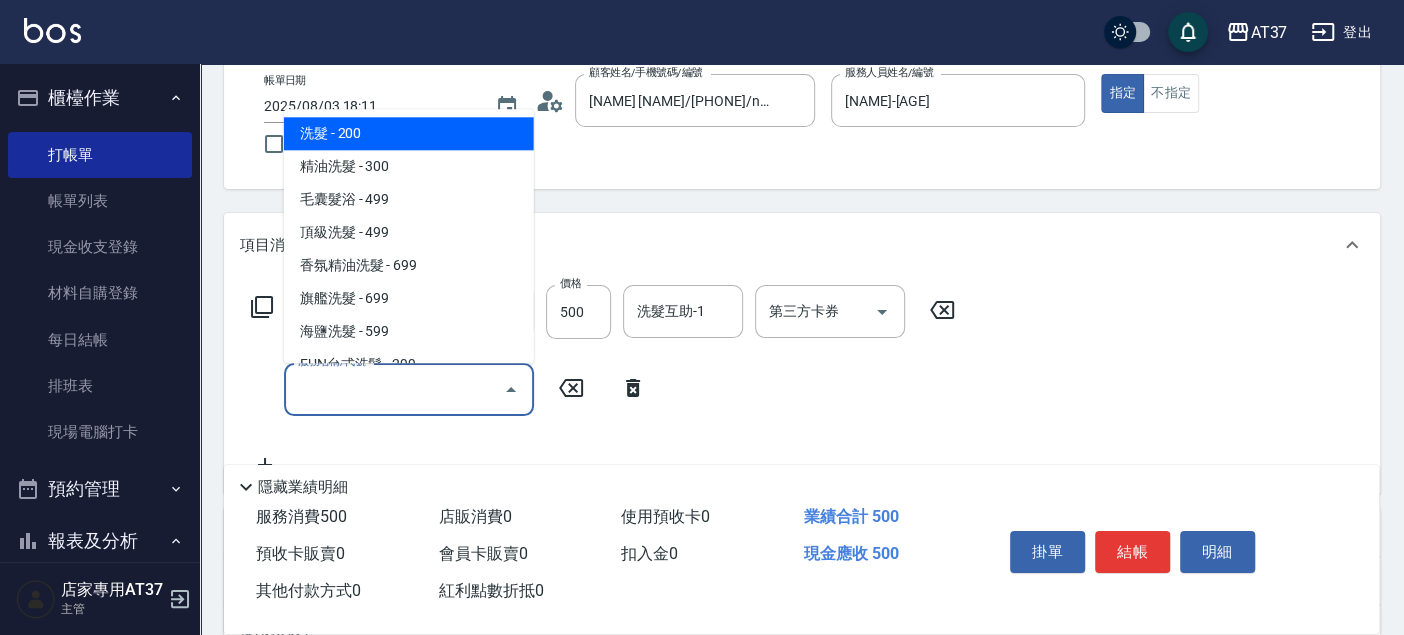 click on "服務名稱/代號" at bounding box center [394, 389] 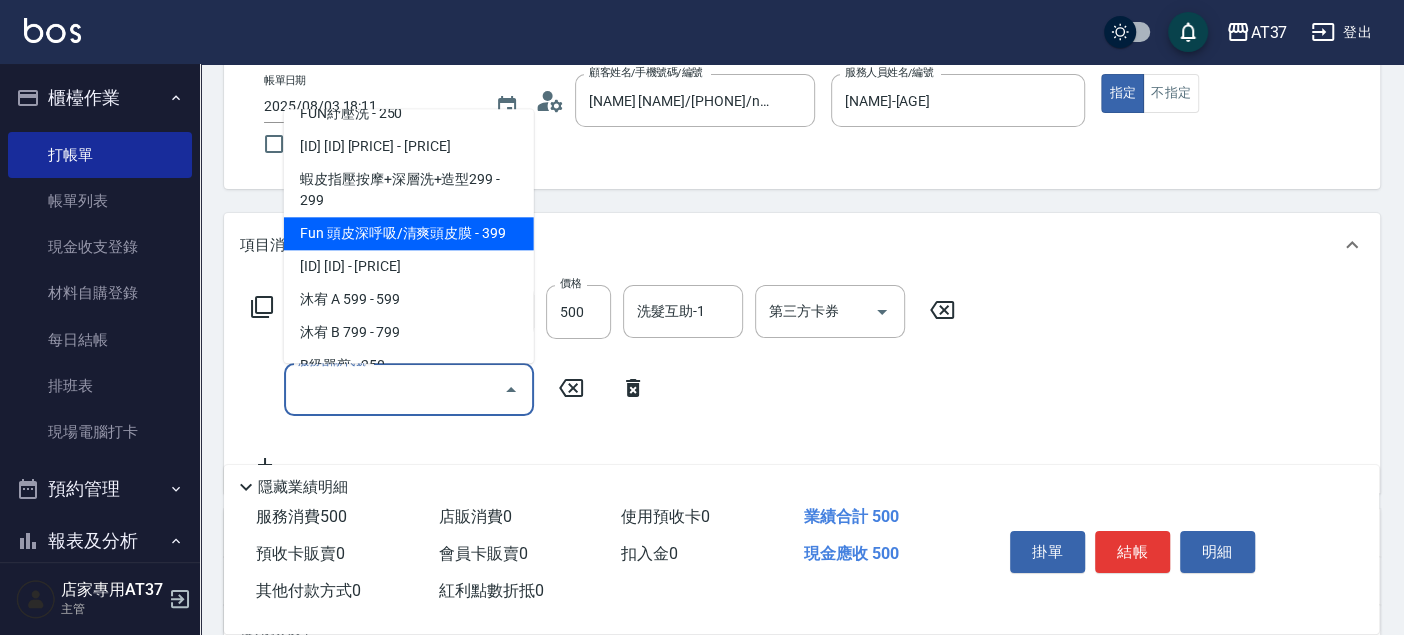 scroll, scrollTop: 444, scrollLeft: 0, axis: vertical 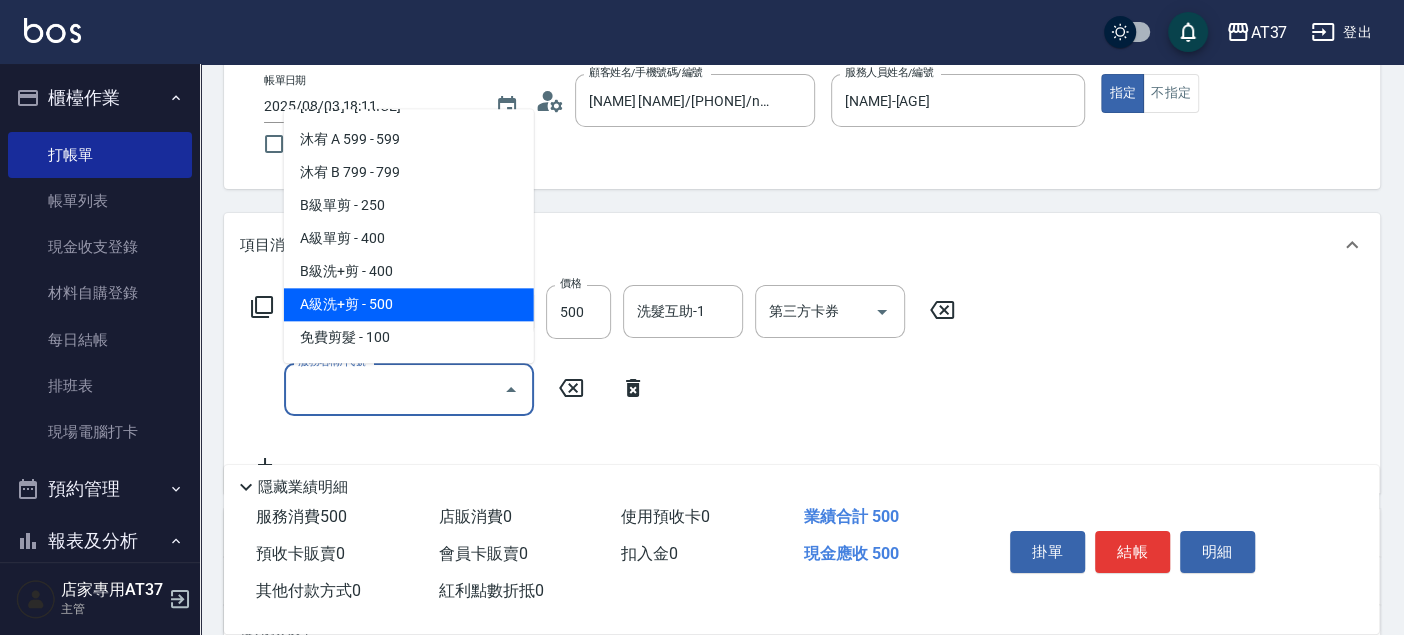 click on "A級洗+剪 - 500" at bounding box center (409, 304) 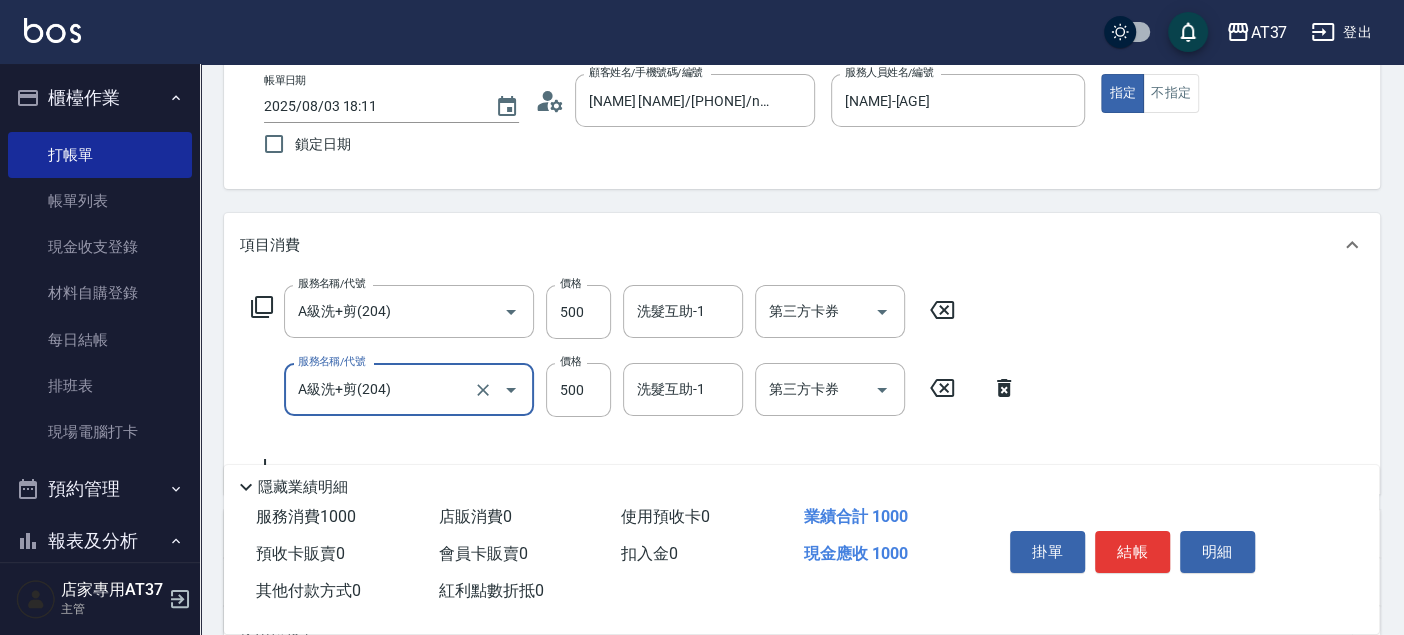 scroll, scrollTop: 222, scrollLeft: 0, axis: vertical 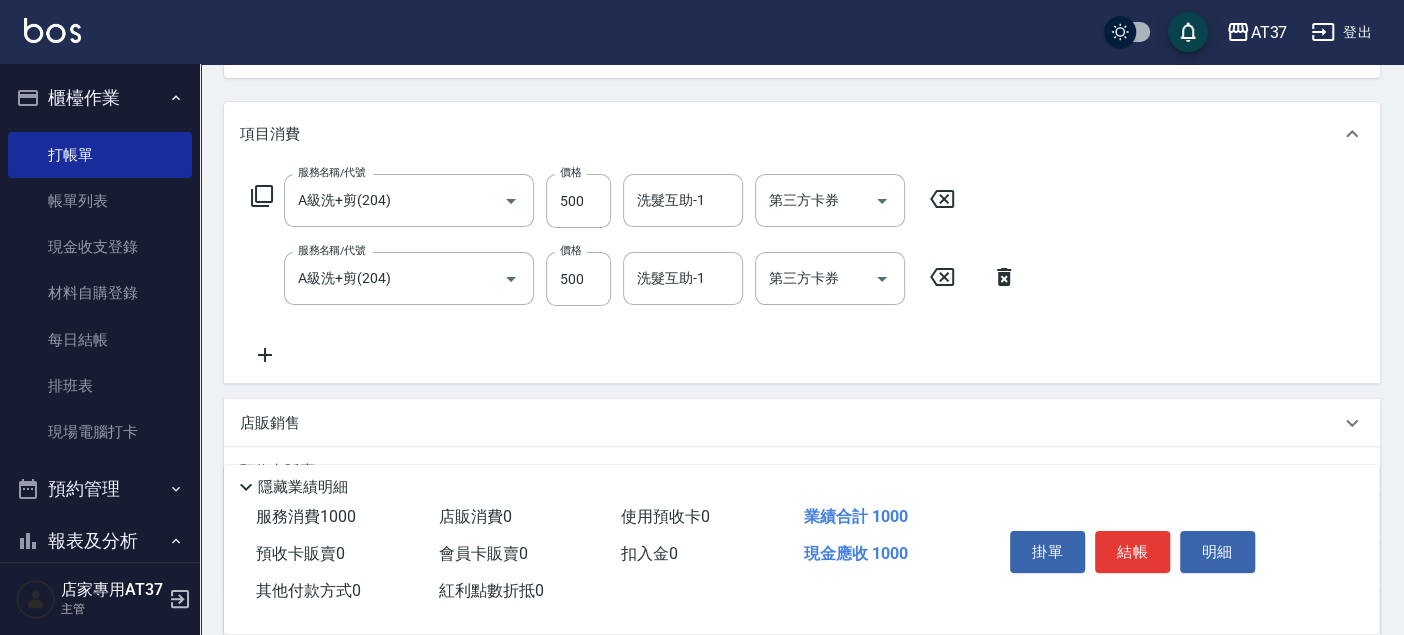 click 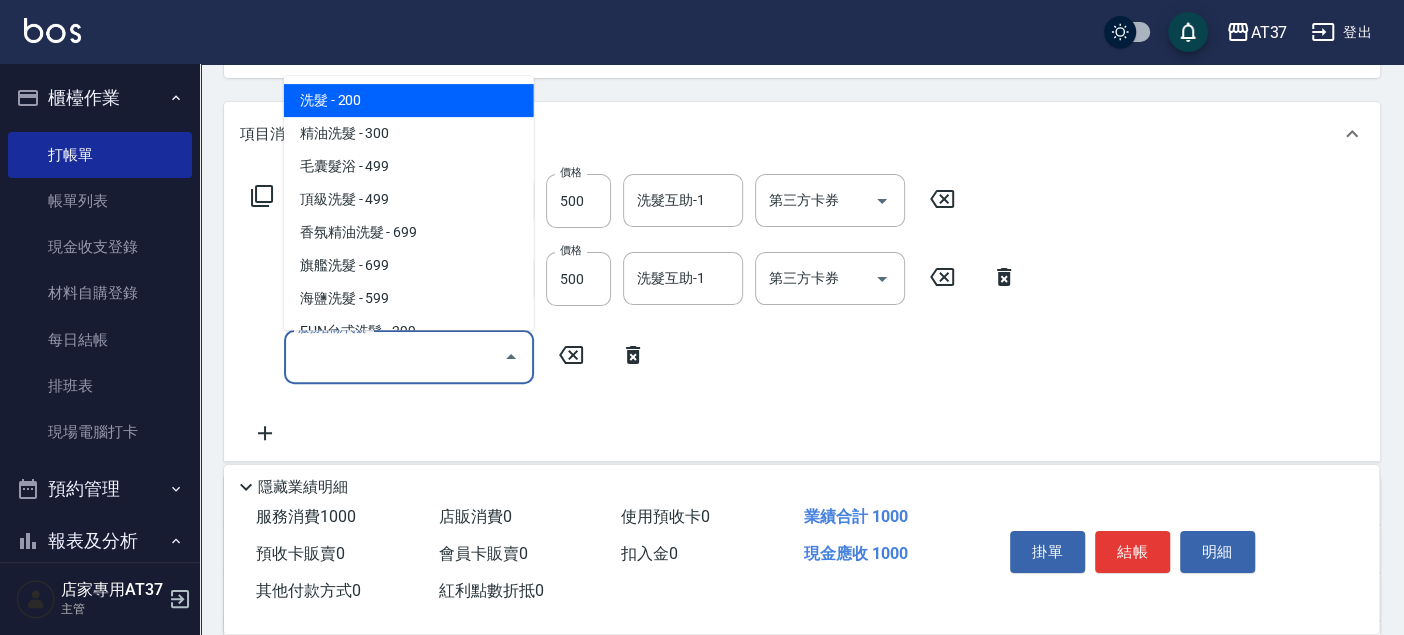 click on "服務名稱/代號" at bounding box center [394, 356] 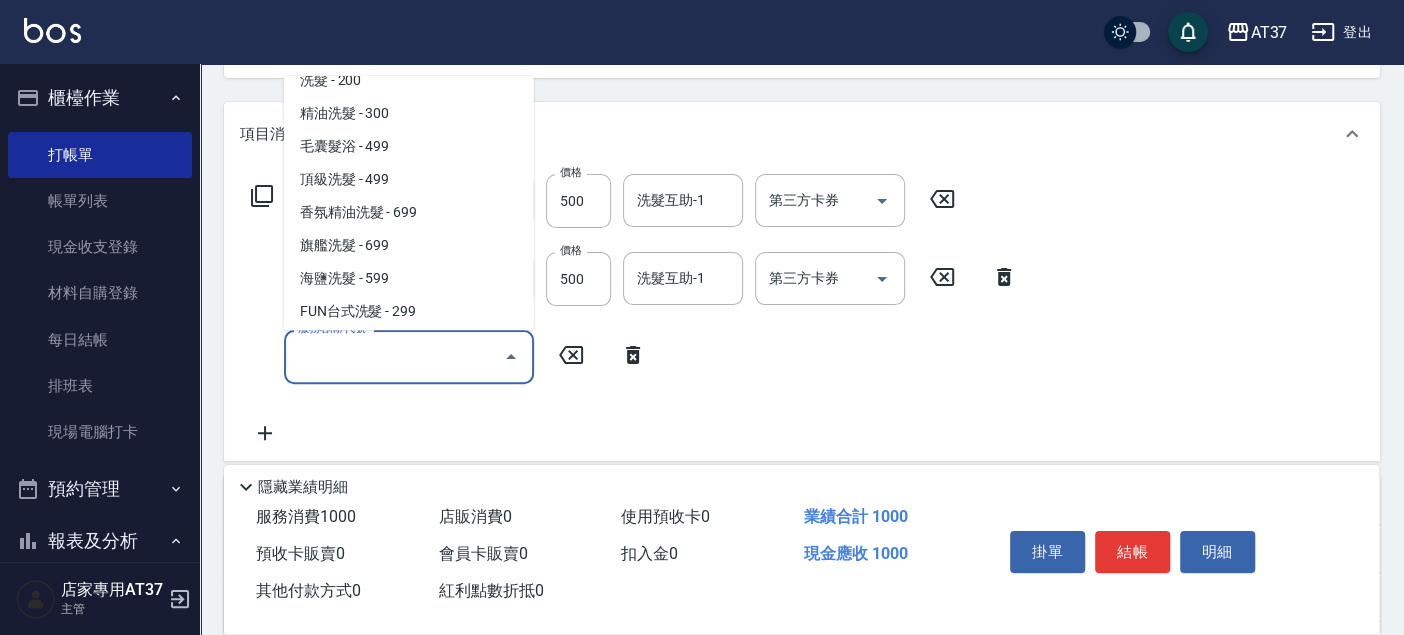 scroll, scrollTop: 0, scrollLeft: 0, axis: both 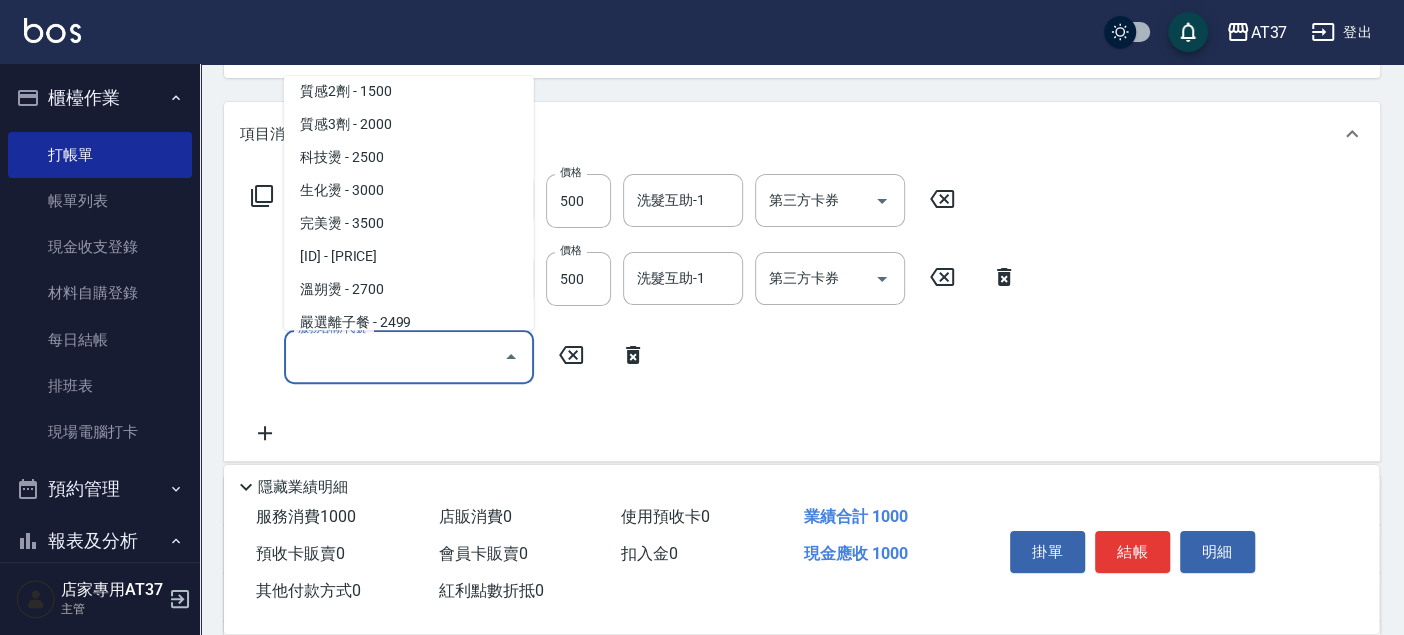 click on "[ID] - [PRICE]" at bounding box center (409, 256) 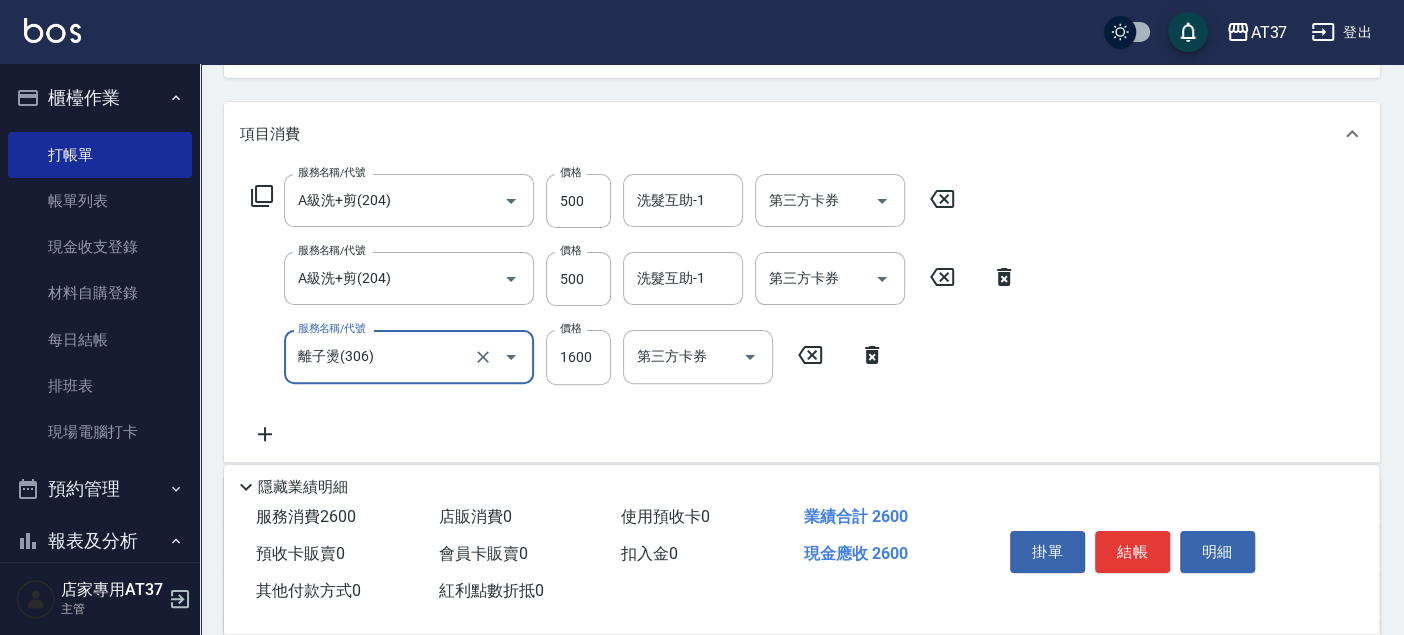 type on "離子燙(306)" 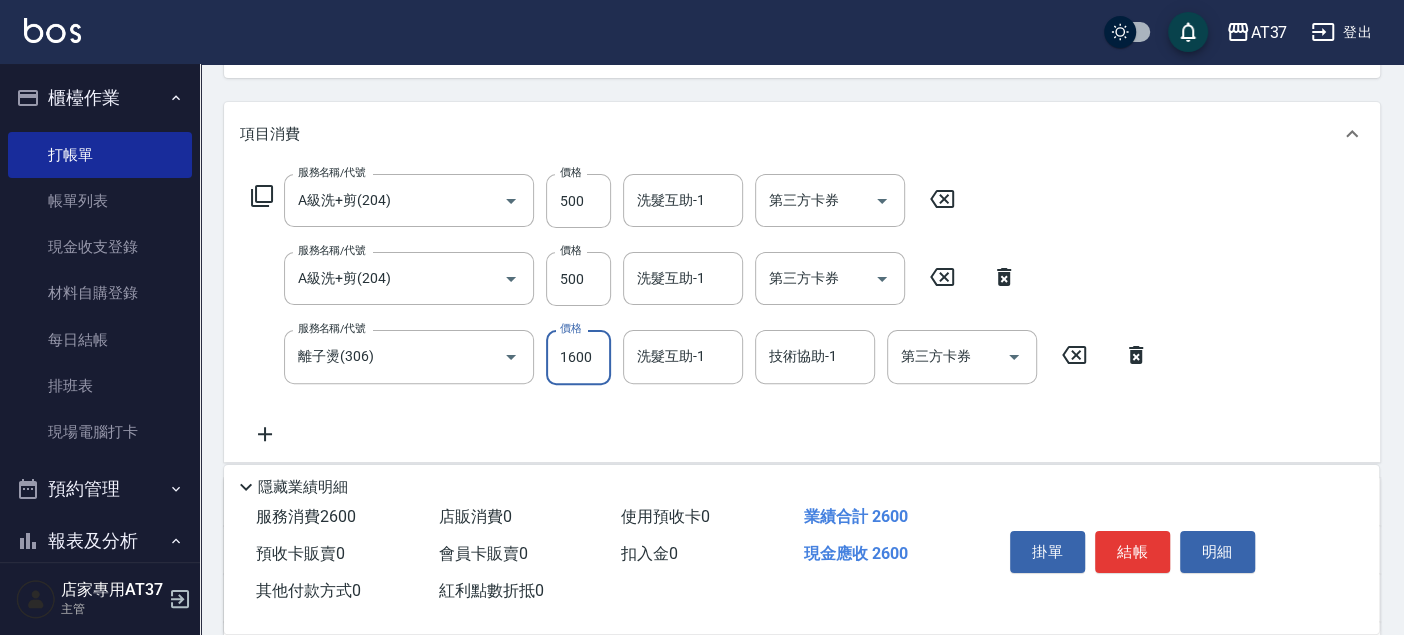 click on "1600" at bounding box center (578, 357) 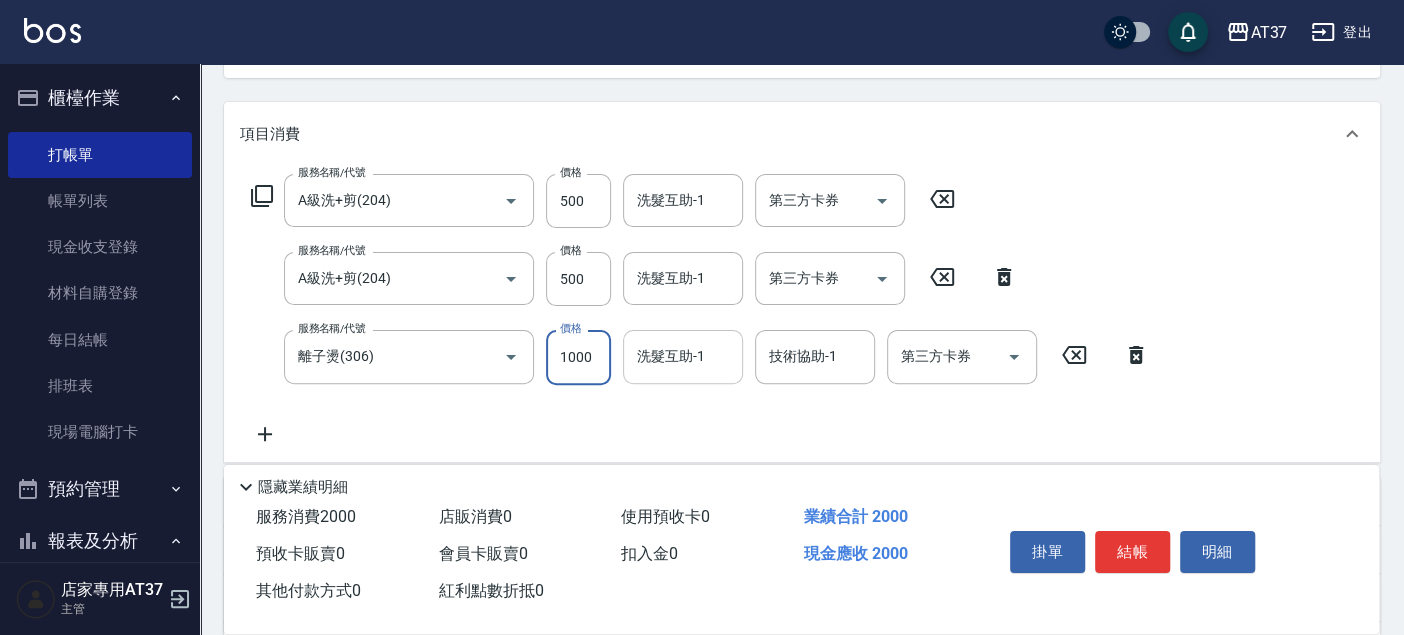 type on "1000" 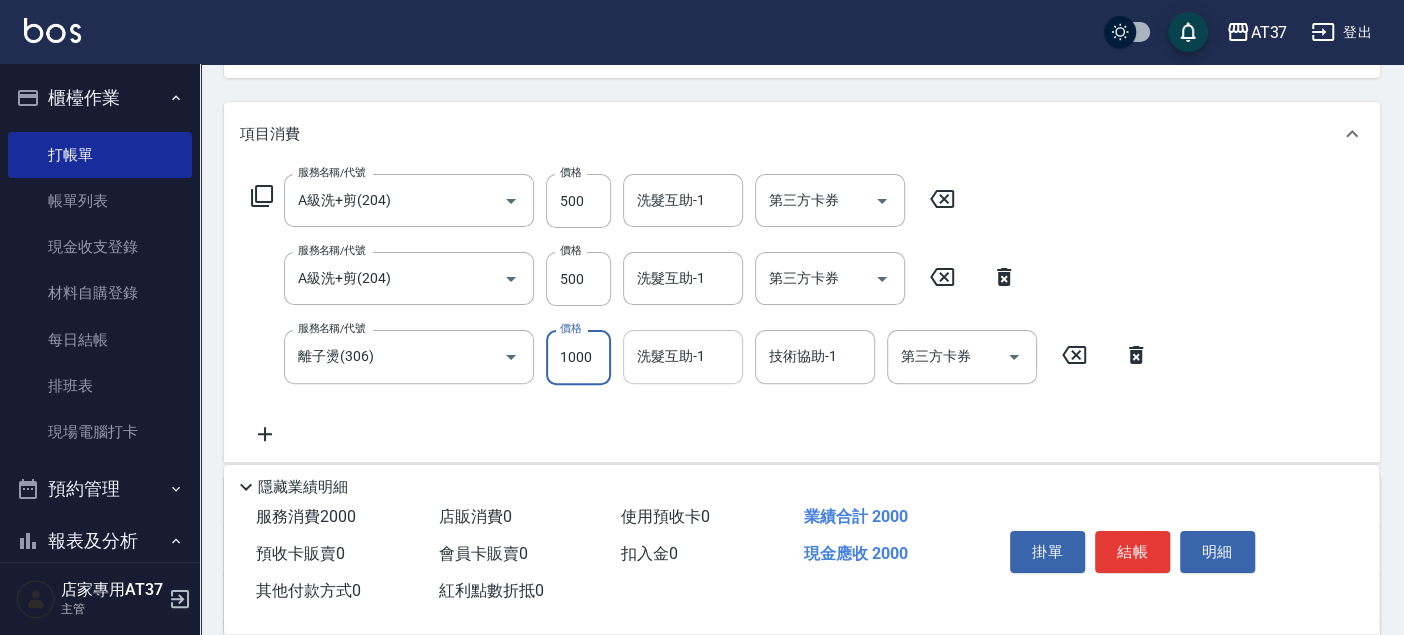 click on "洗髮互助-1 洗髮互助-1" at bounding box center (683, 356) 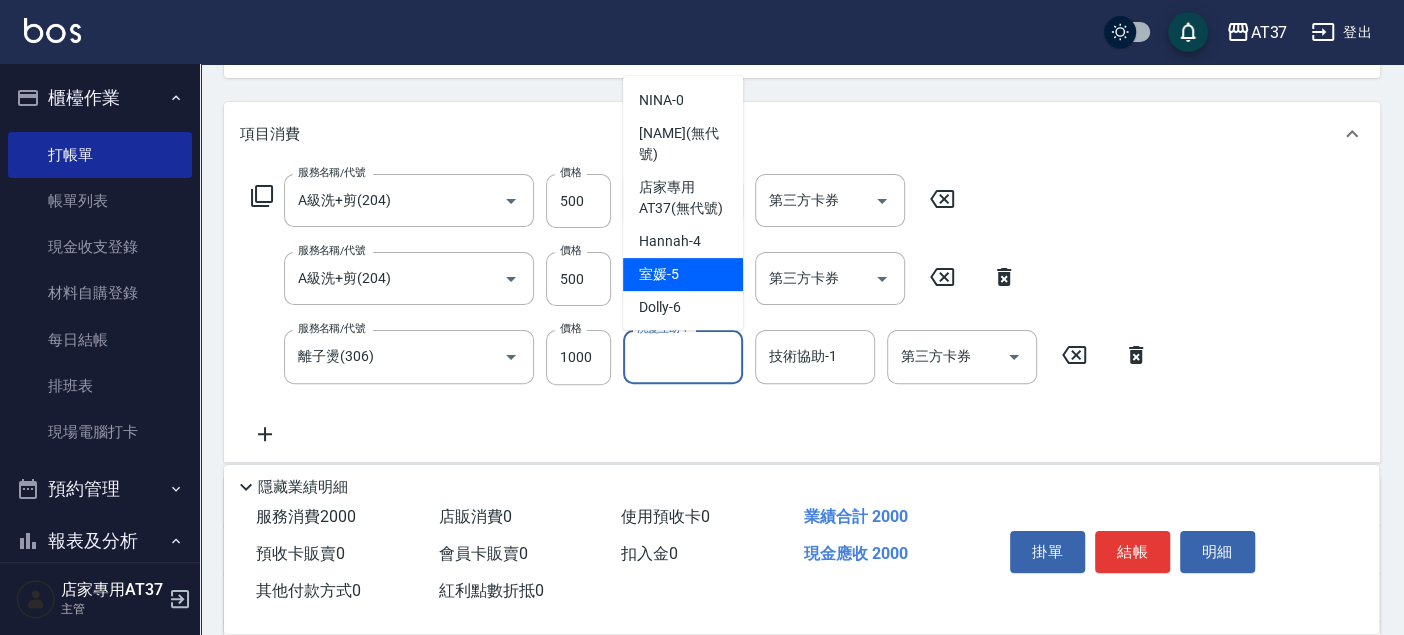 scroll, scrollTop: 222, scrollLeft: 0, axis: vertical 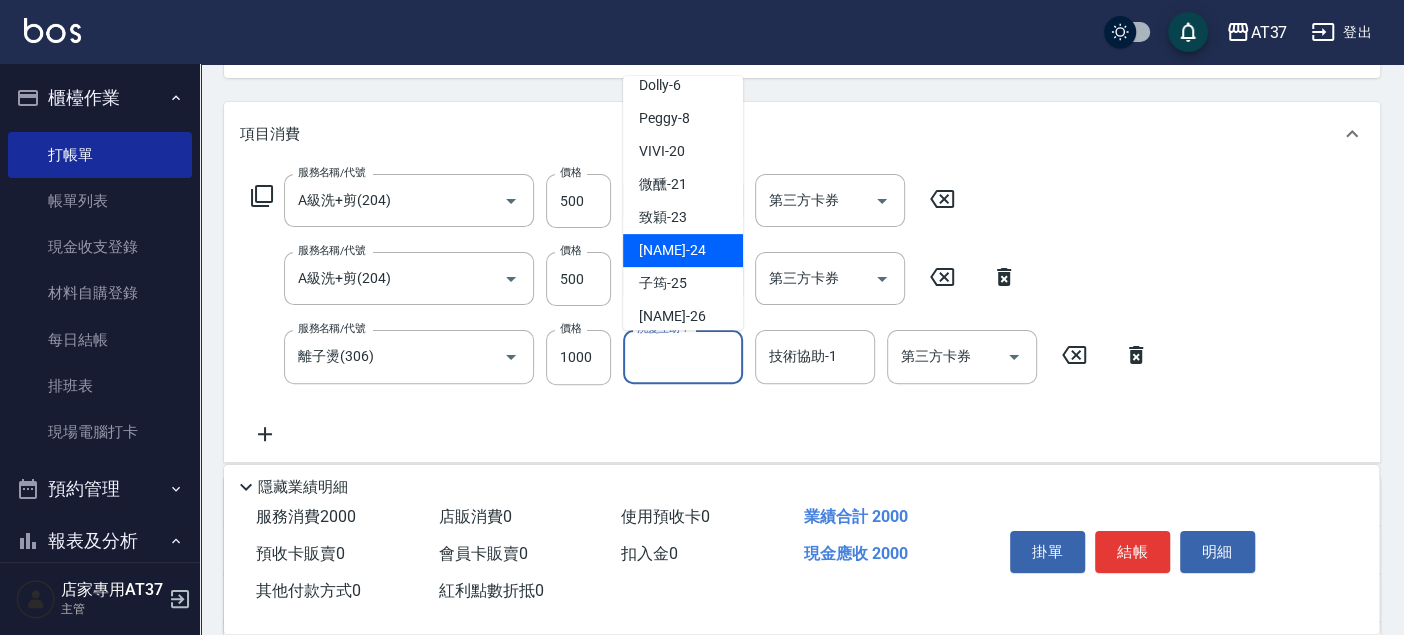 click on "[NAME] -[AGE]" at bounding box center [683, 250] 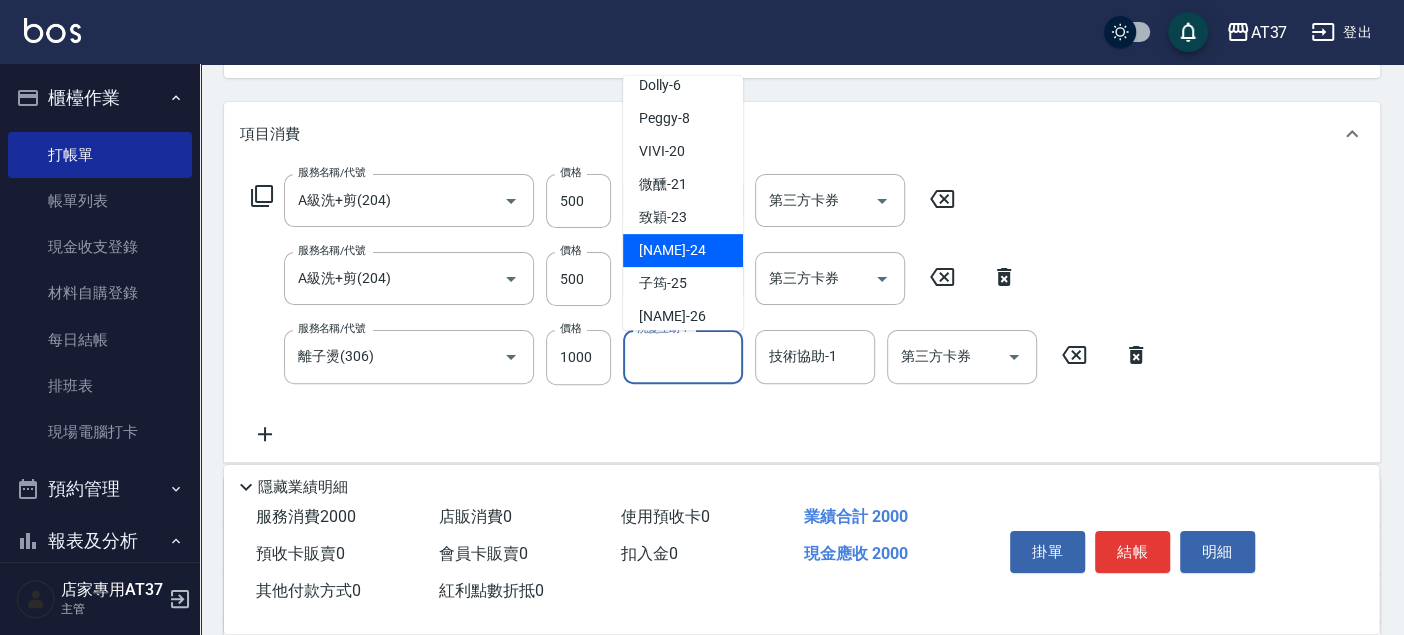 type on "小葉-24" 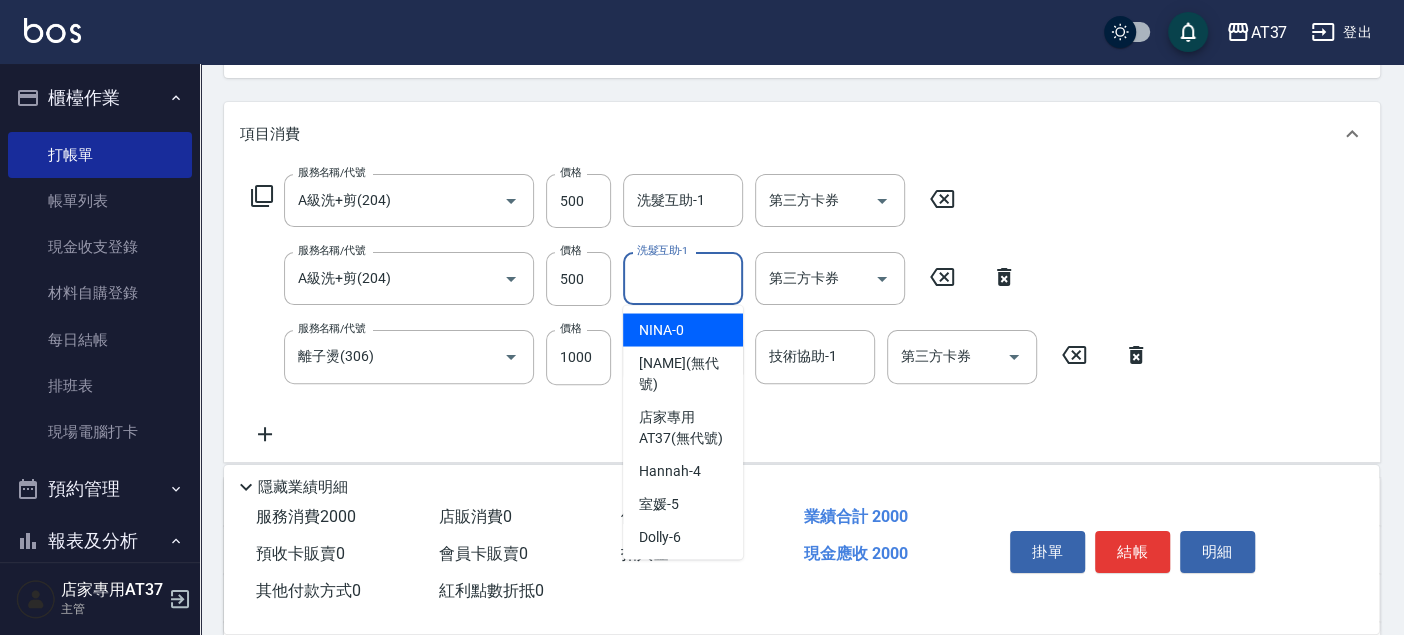 click on "洗髮互助-1" at bounding box center (683, 278) 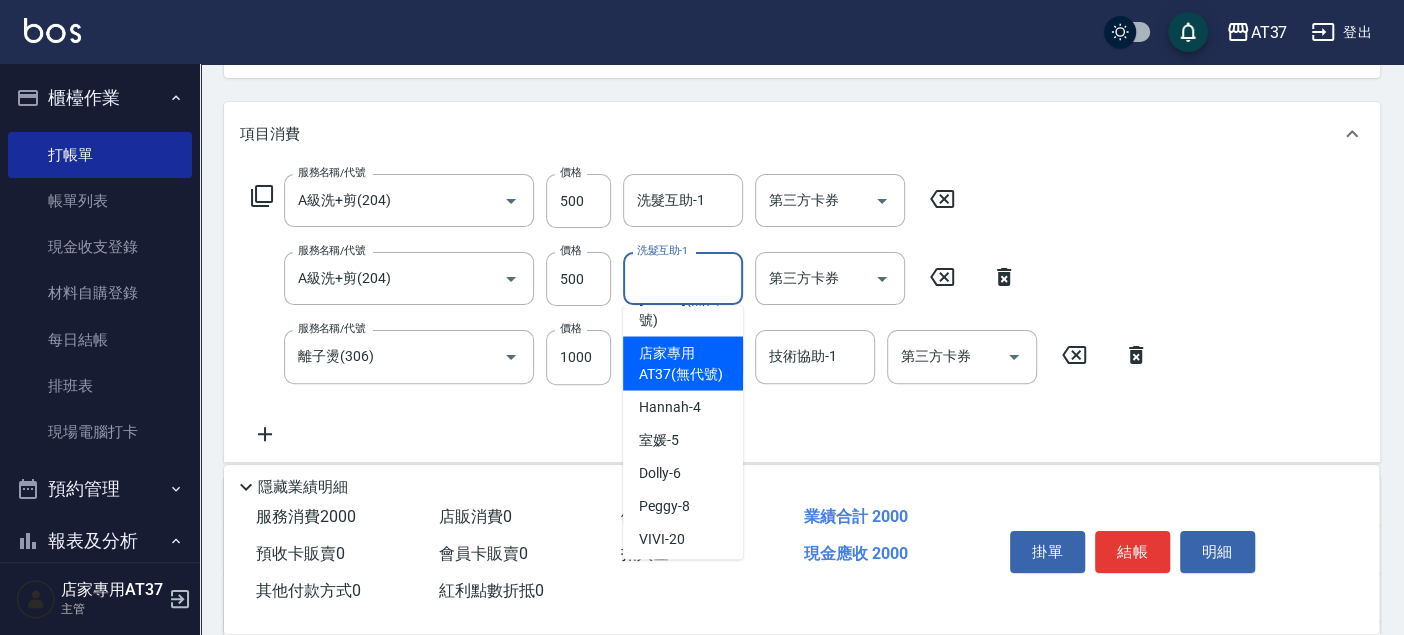 scroll, scrollTop: 222, scrollLeft: 0, axis: vertical 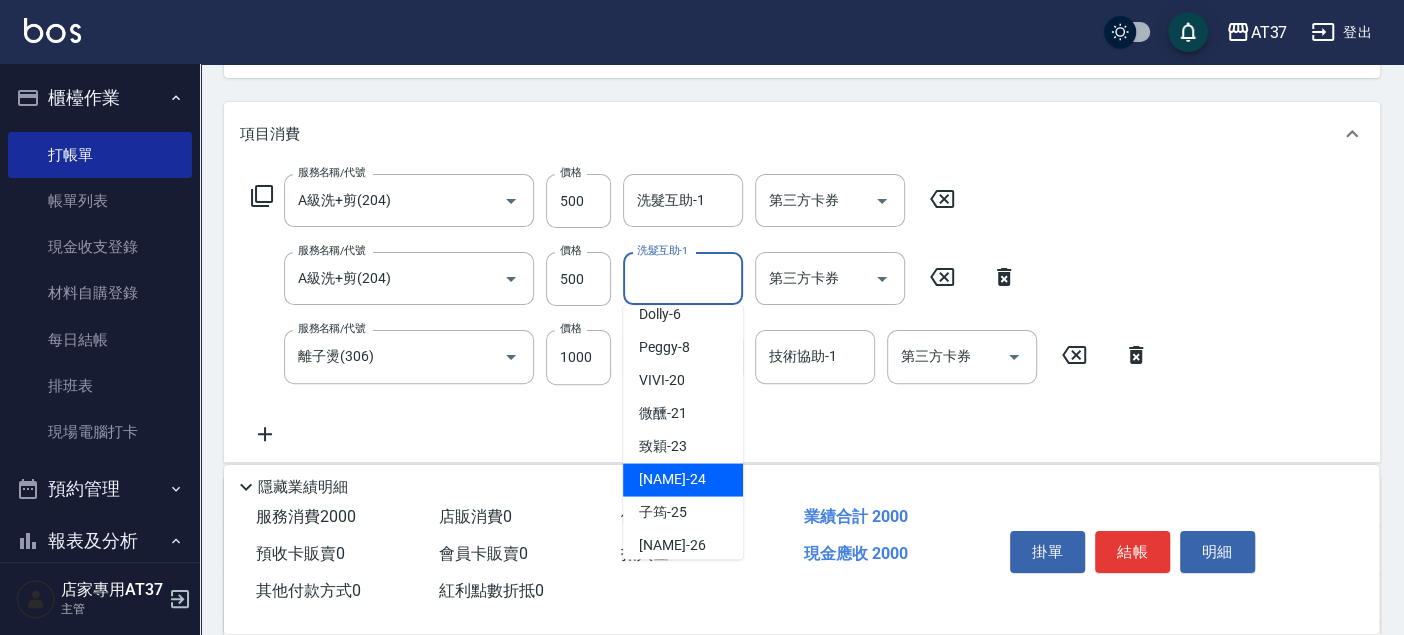 click on "[NAME] -[AGE]" at bounding box center (672, 479) 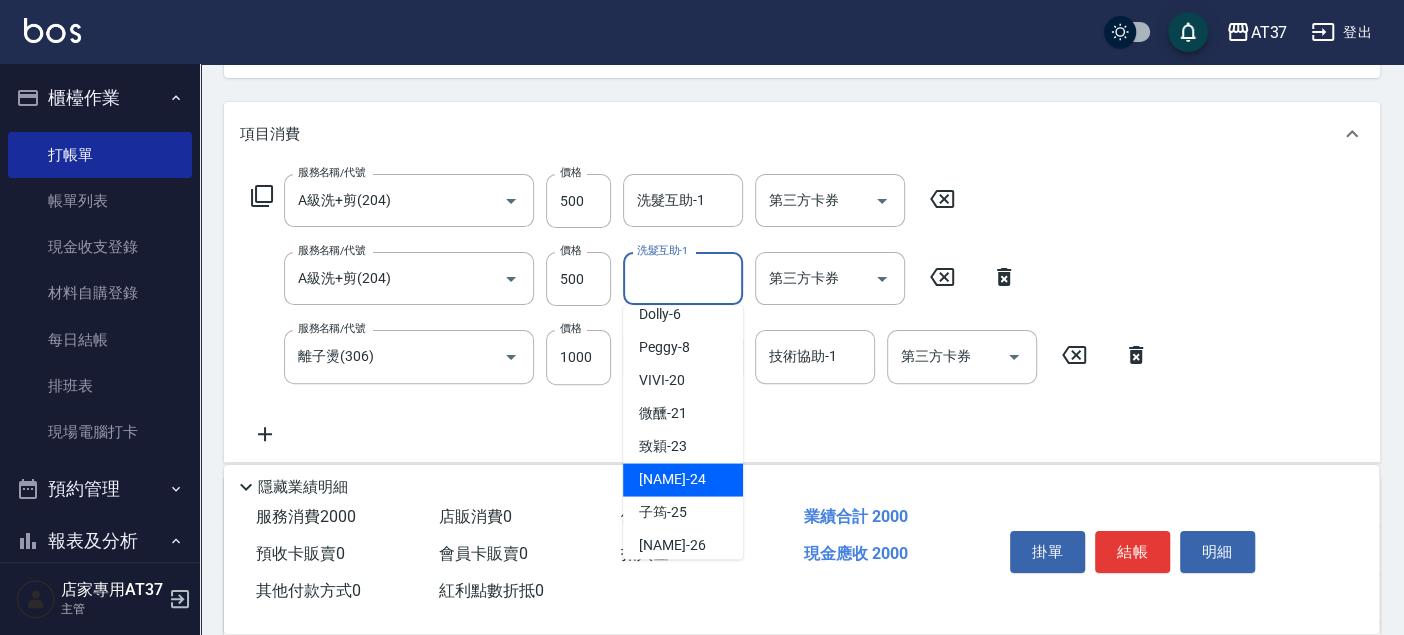 type on "小葉-24" 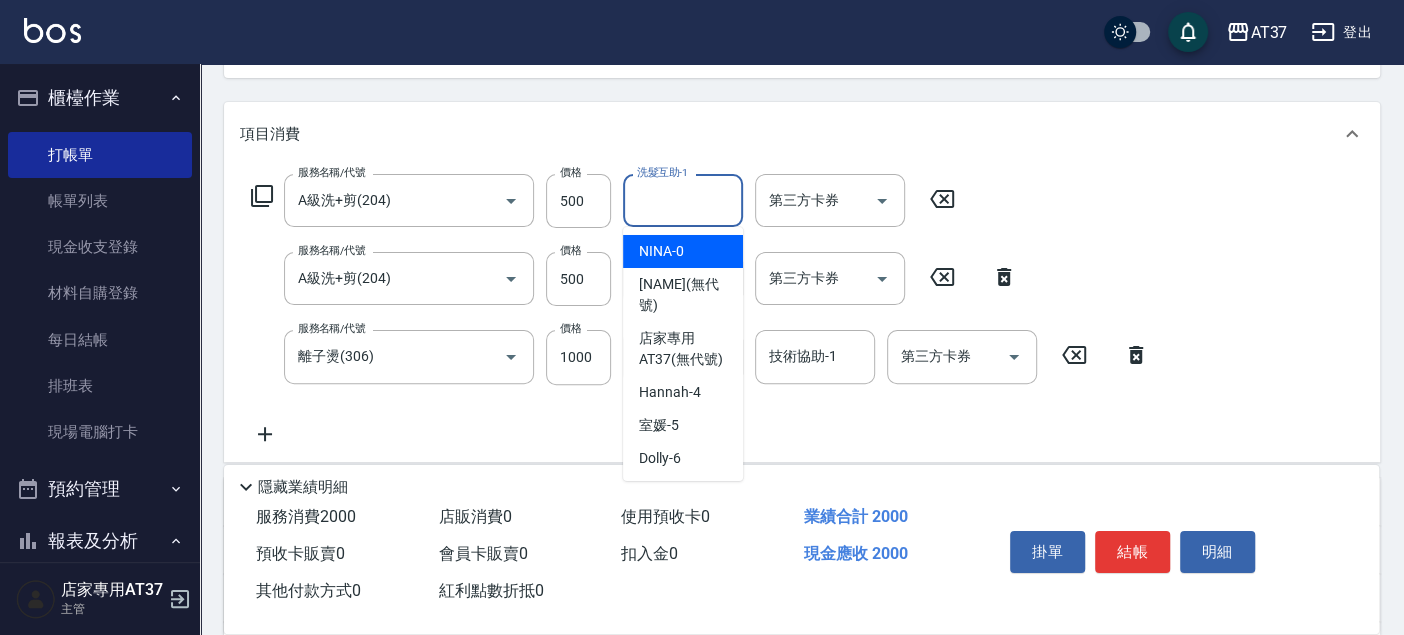 click on "洗髮互助-1" at bounding box center [683, 200] 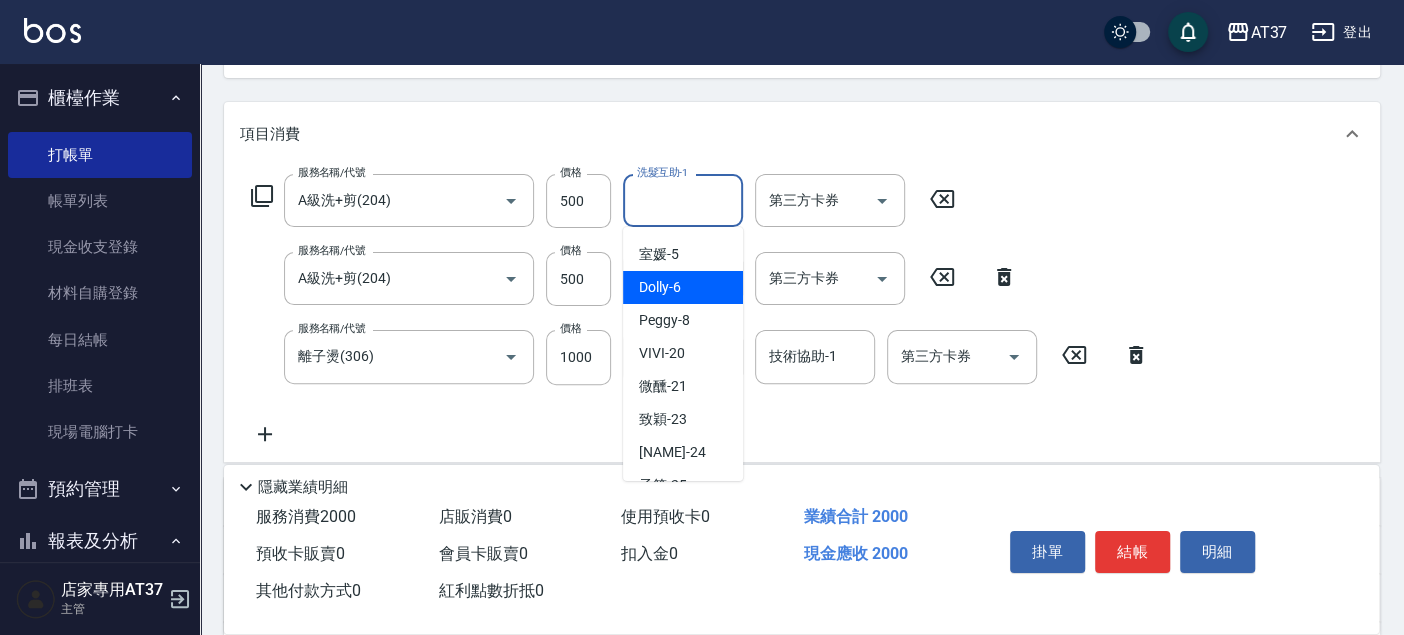 scroll, scrollTop: 222, scrollLeft: 0, axis: vertical 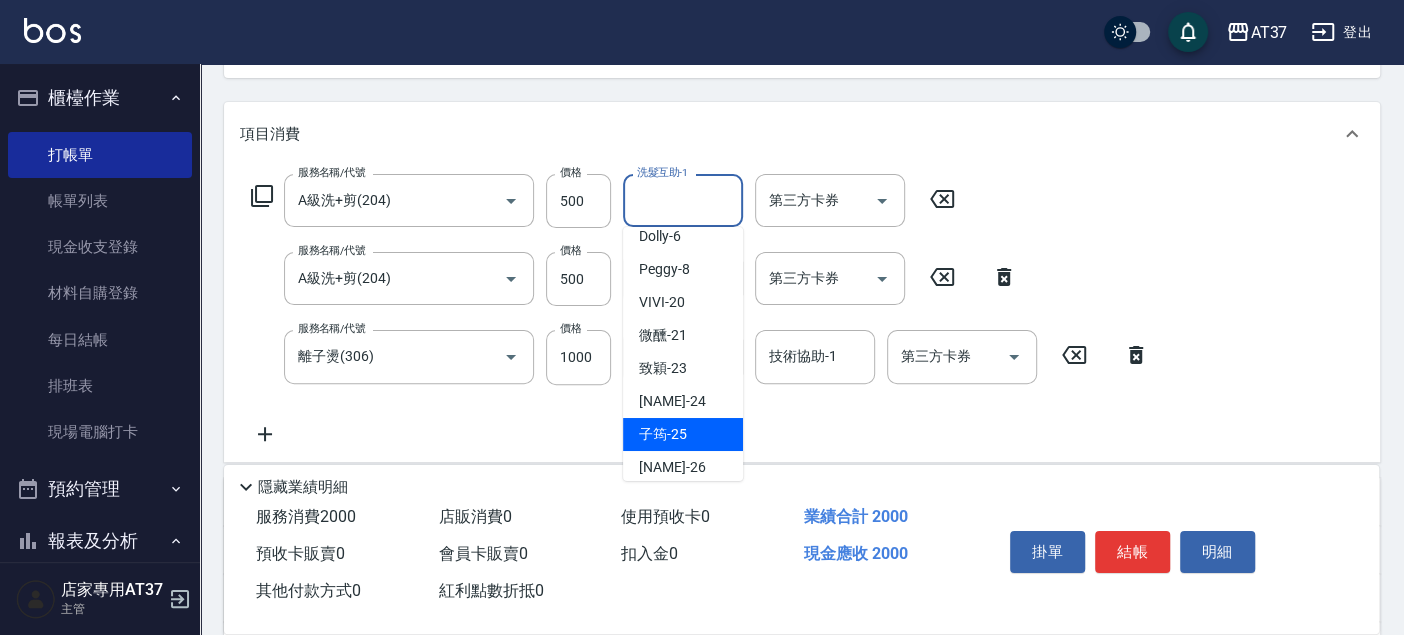 click on "[NAME] -[AGE]" at bounding box center (663, 434) 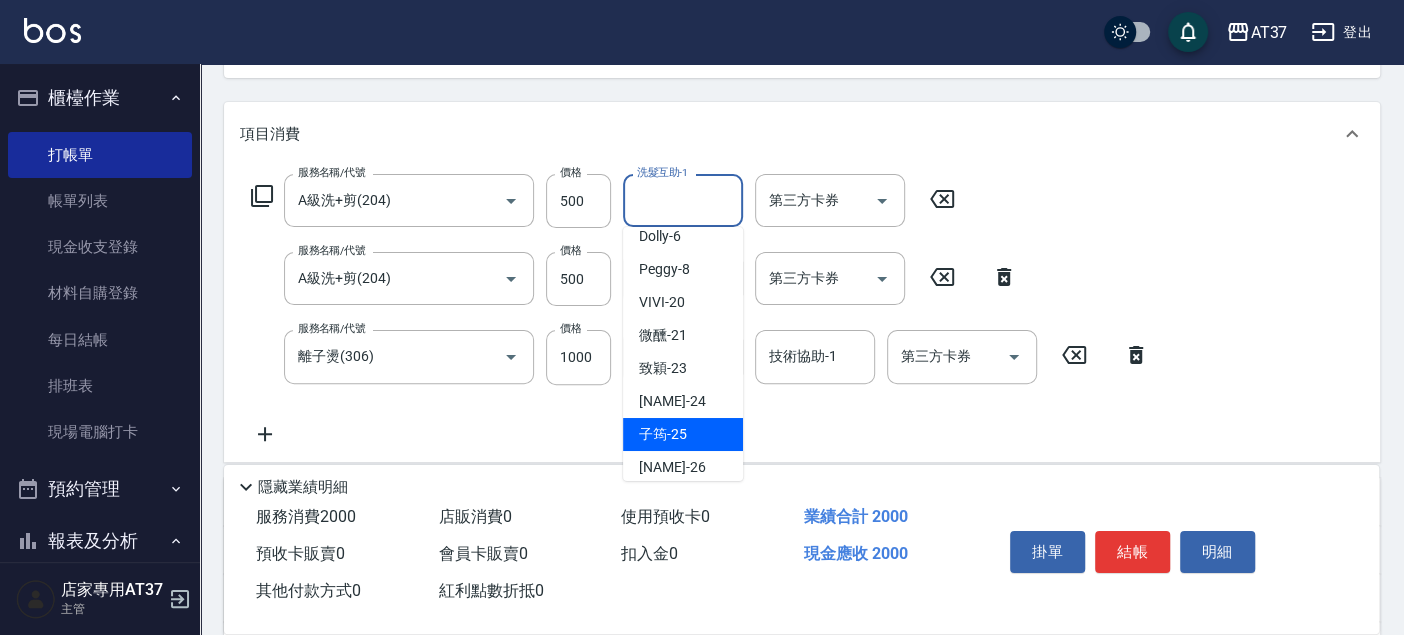 type on "子筠-25" 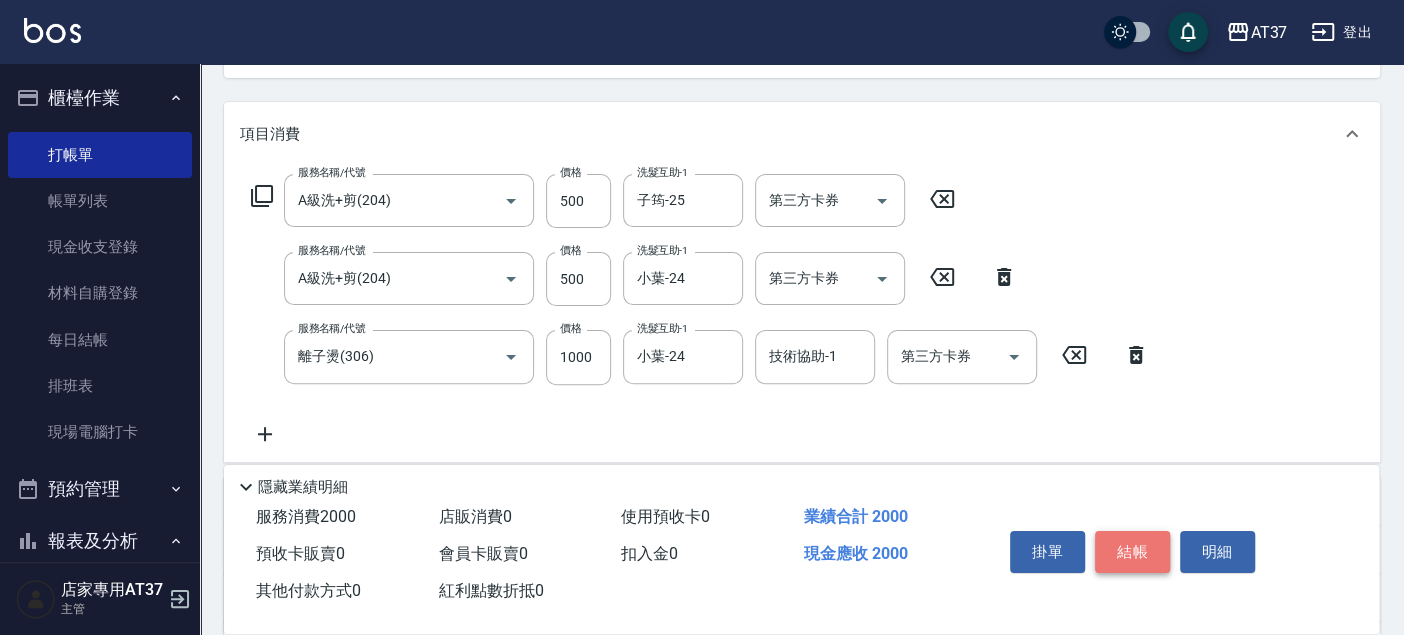 click on "結帳" at bounding box center [1132, 552] 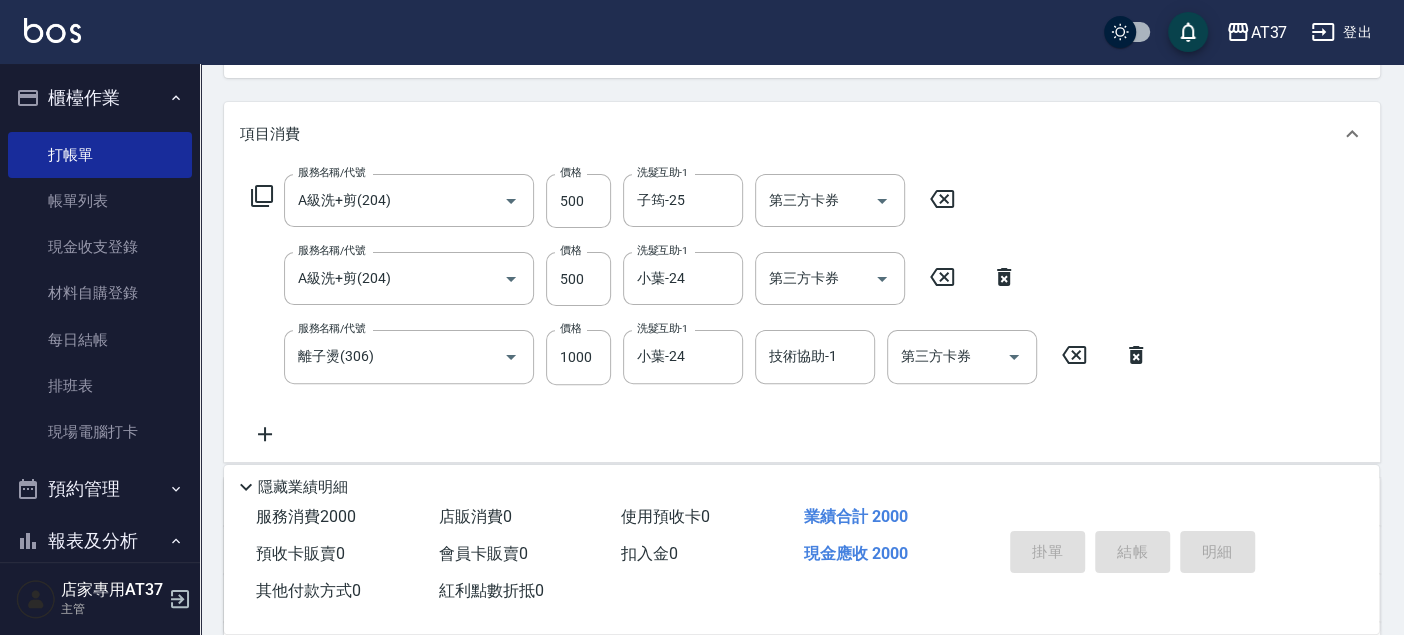 type on "2025/08/03 18:12" 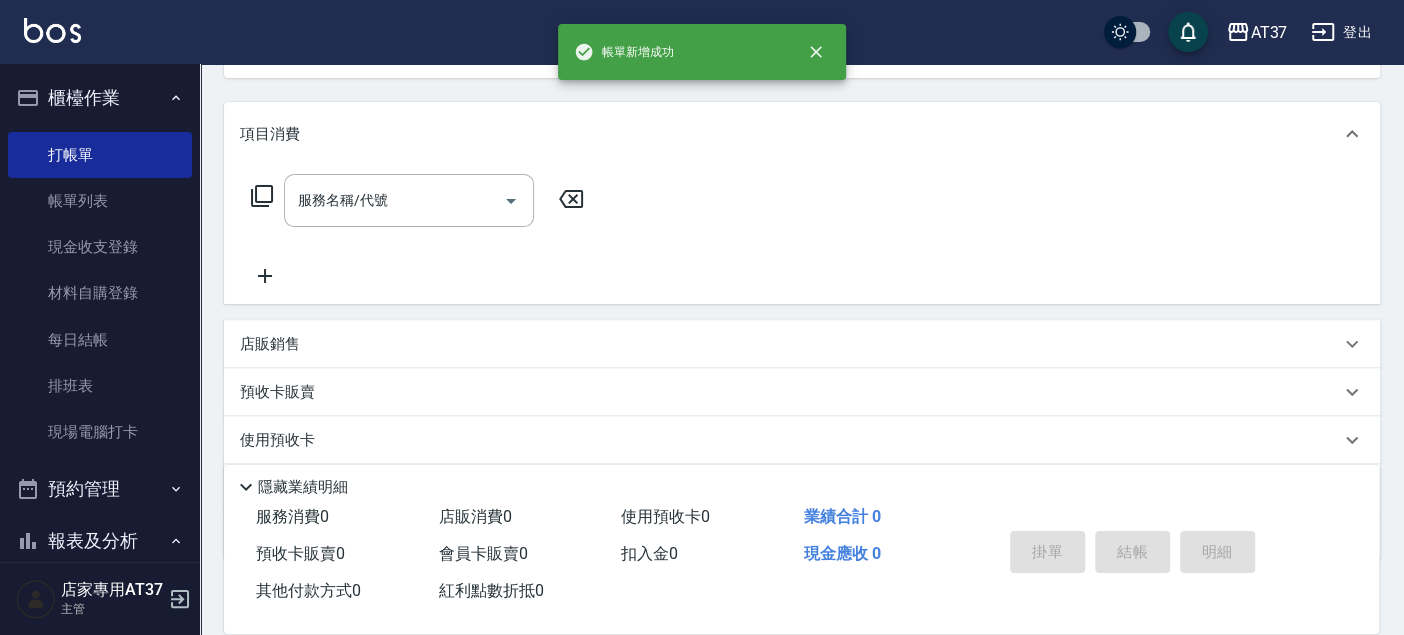 scroll, scrollTop: 194, scrollLeft: 0, axis: vertical 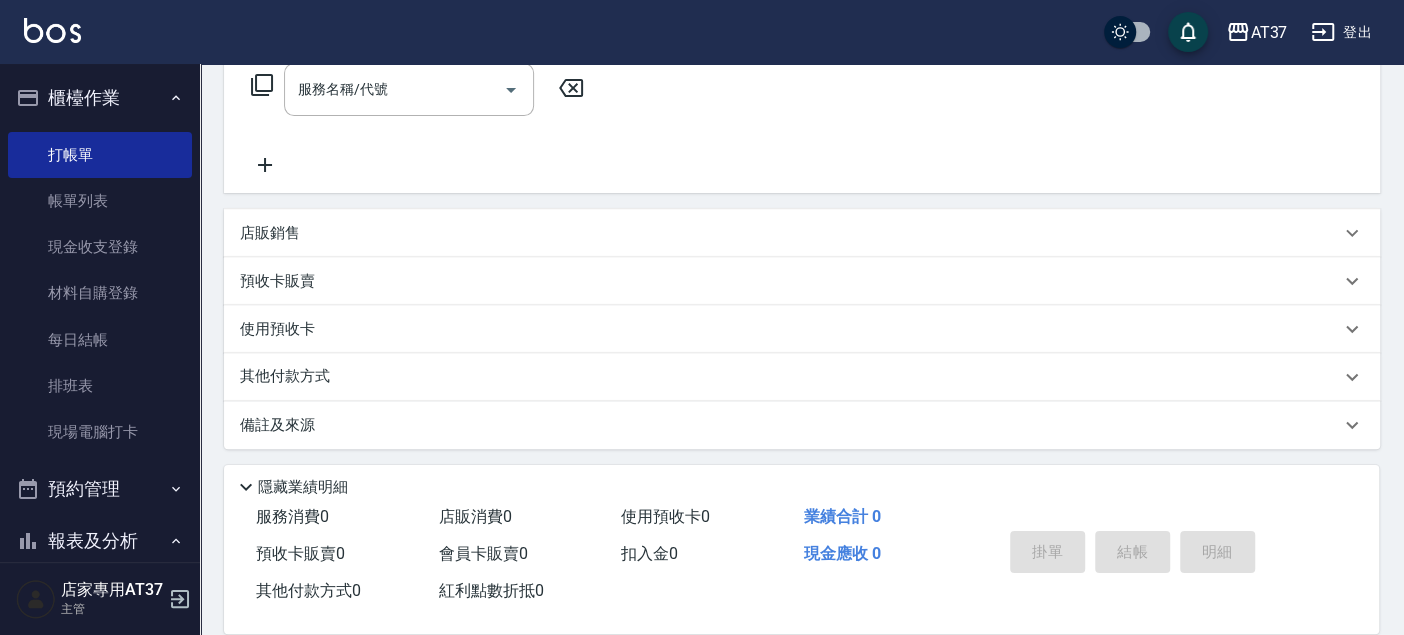 click 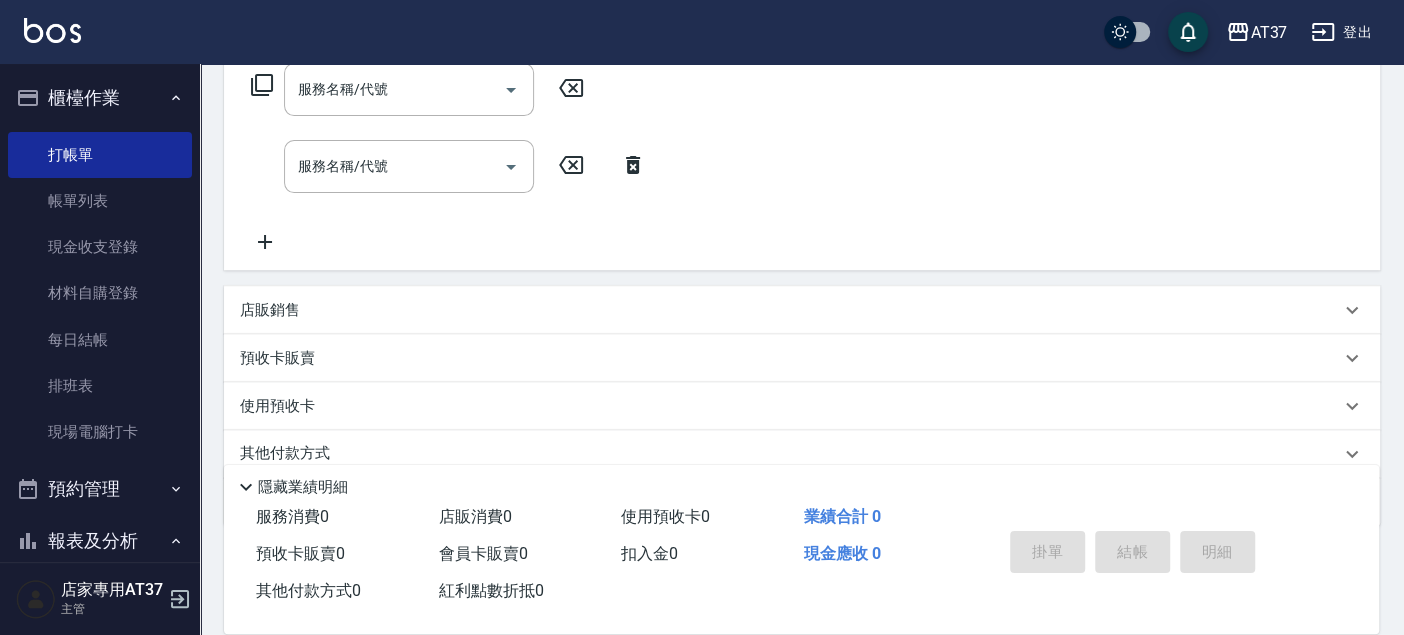 click 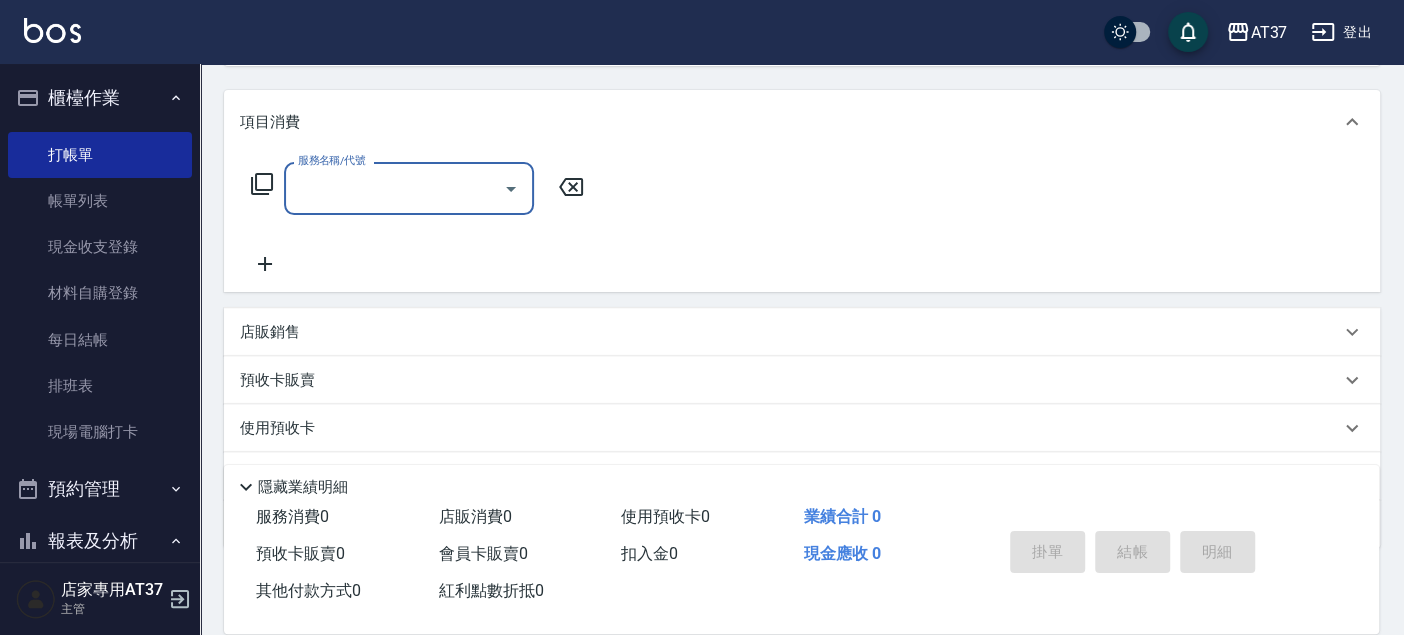 scroll, scrollTop: 111, scrollLeft: 0, axis: vertical 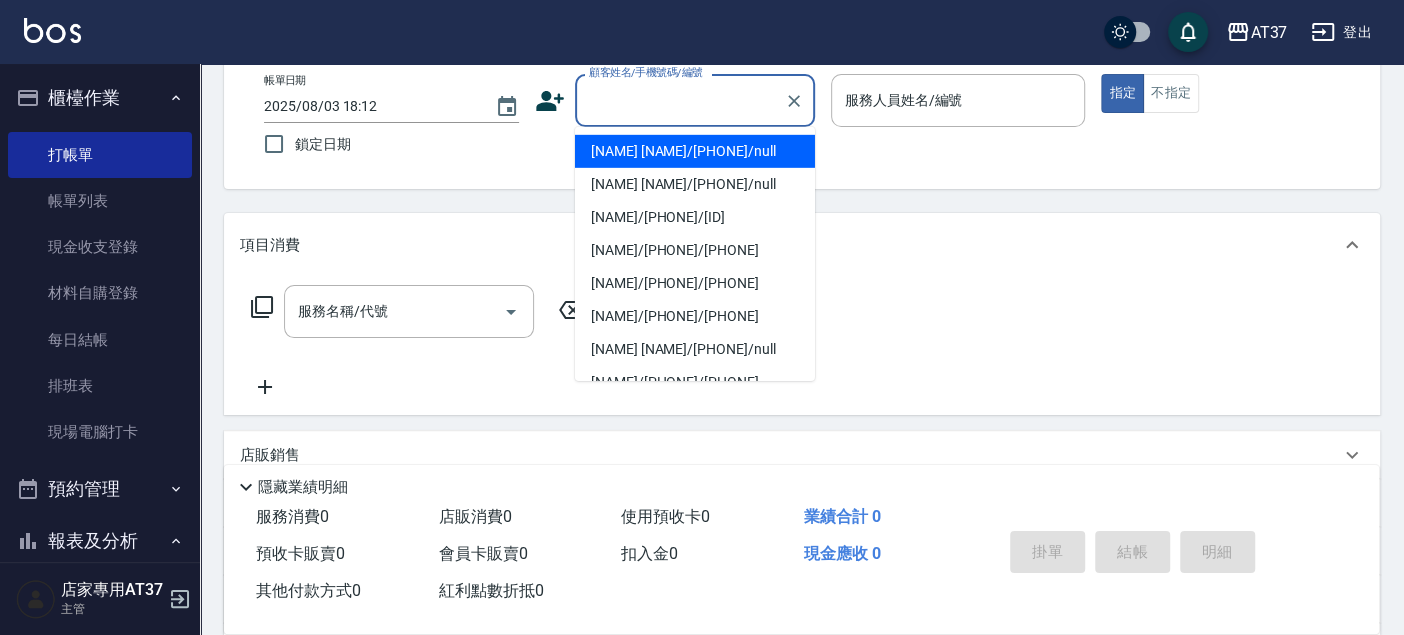 click on "顧客姓名/手機號碼/編號" at bounding box center [680, 100] 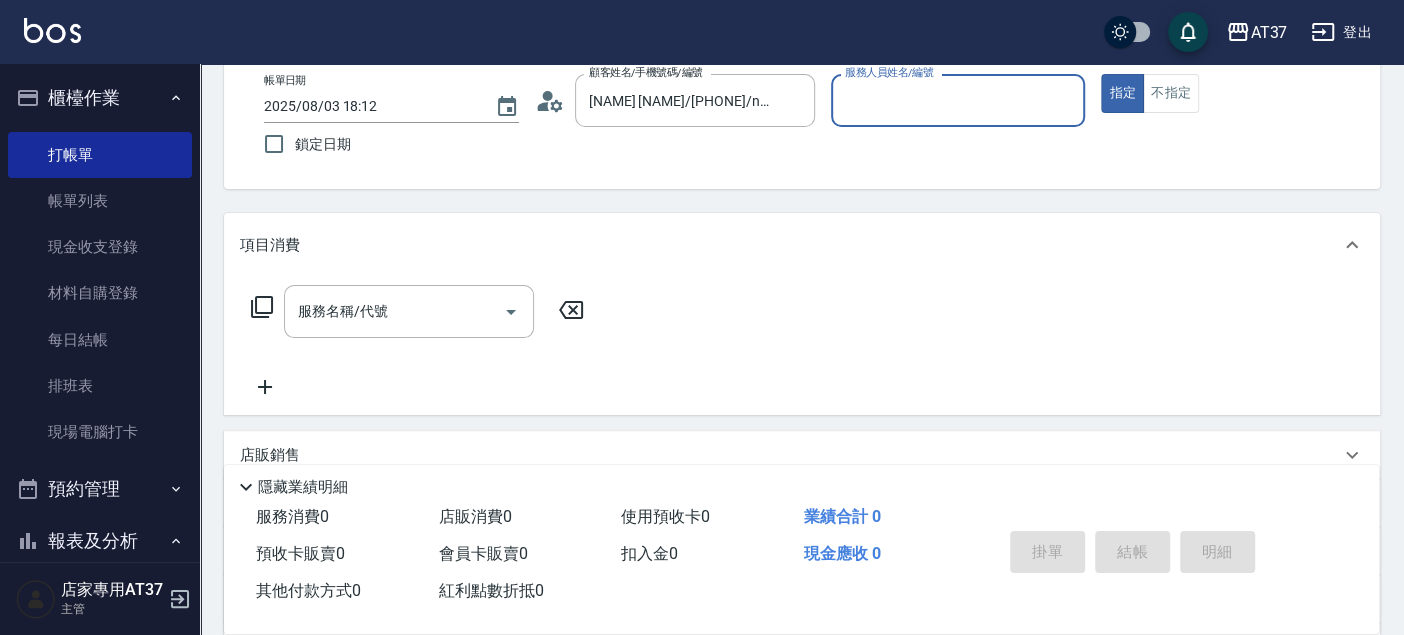 click on "服務人員姓名/編號" at bounding box center (958, 100) 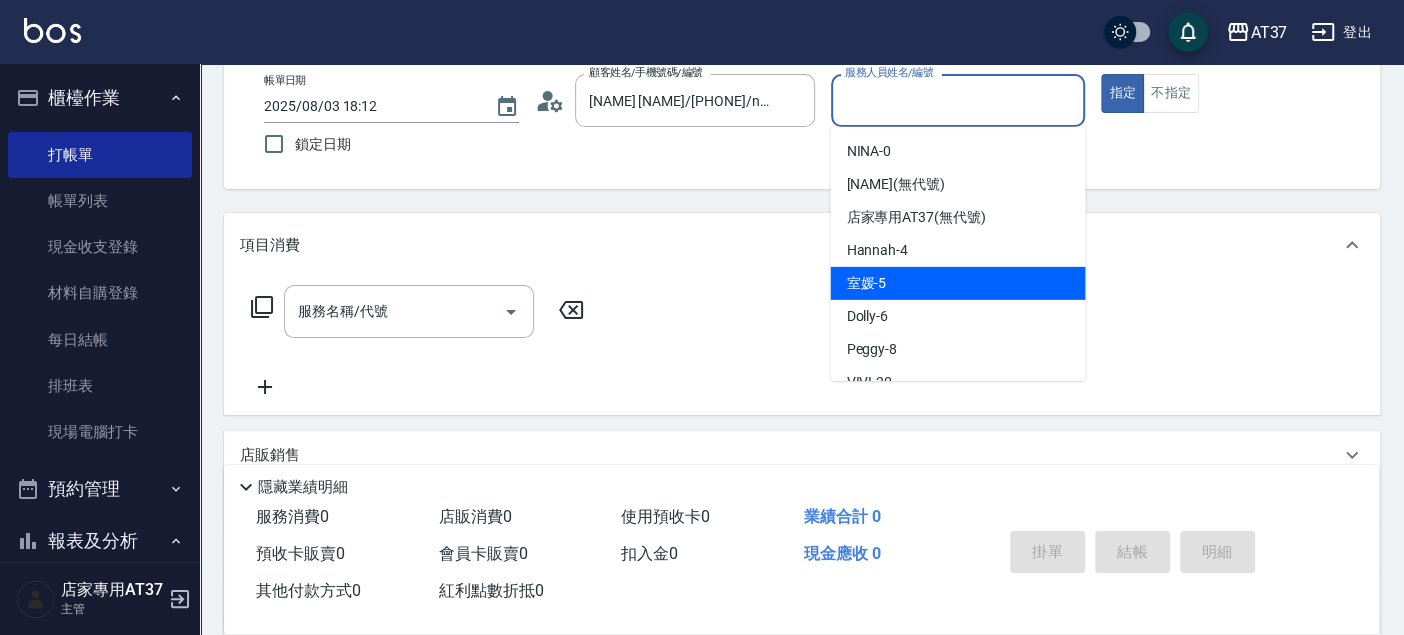 click on "[NAME] -[AGE]" at bounding box center (957, 283) 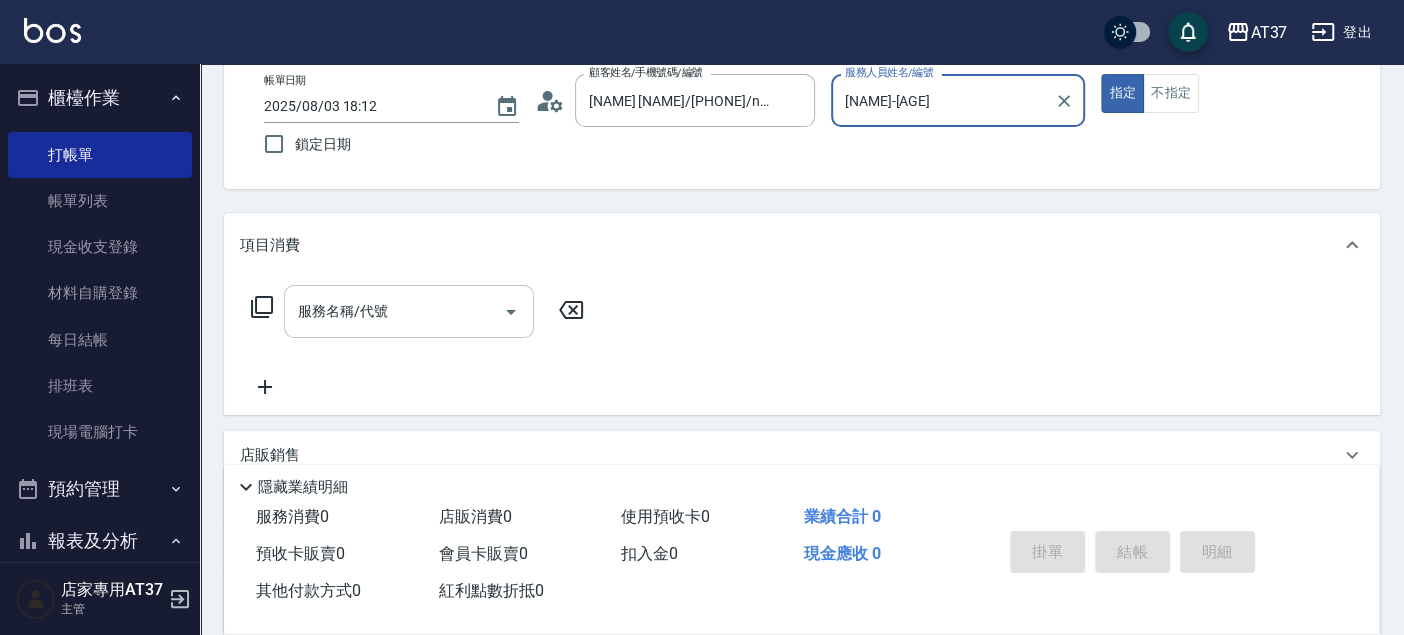 click on "服務名稱/代號" at bounding box center [394, 311] 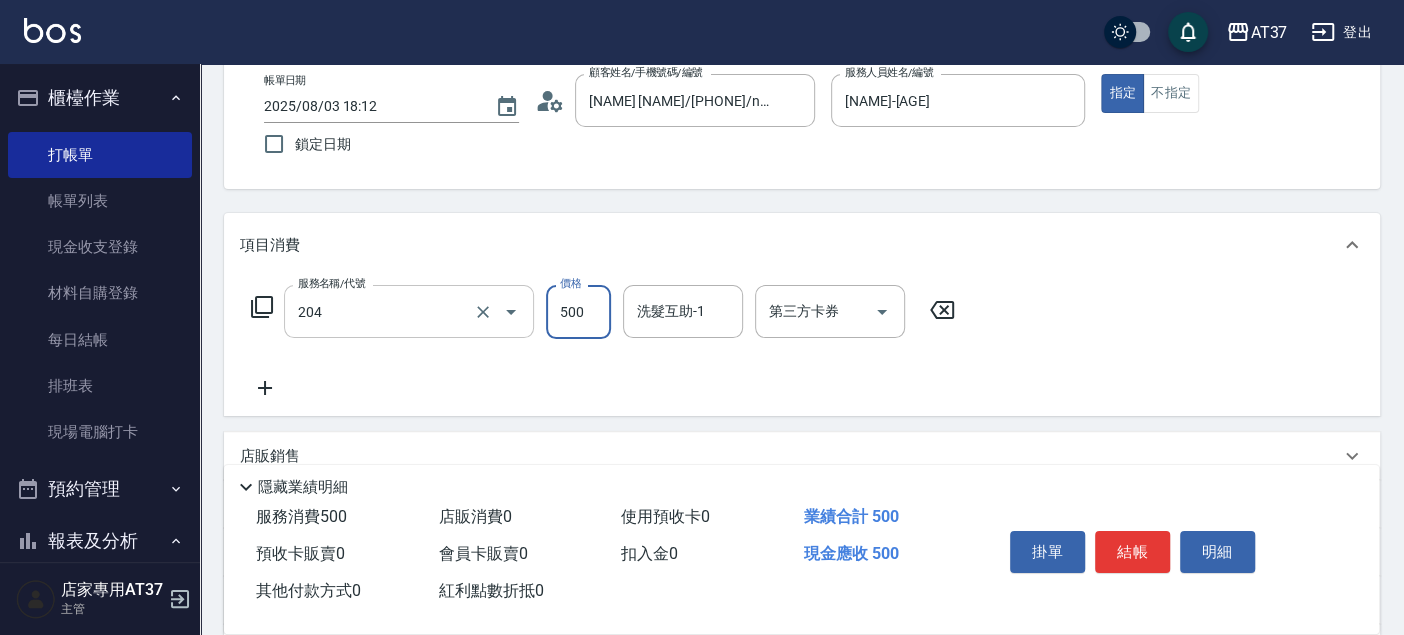 type on "A級洗+剪(204)" 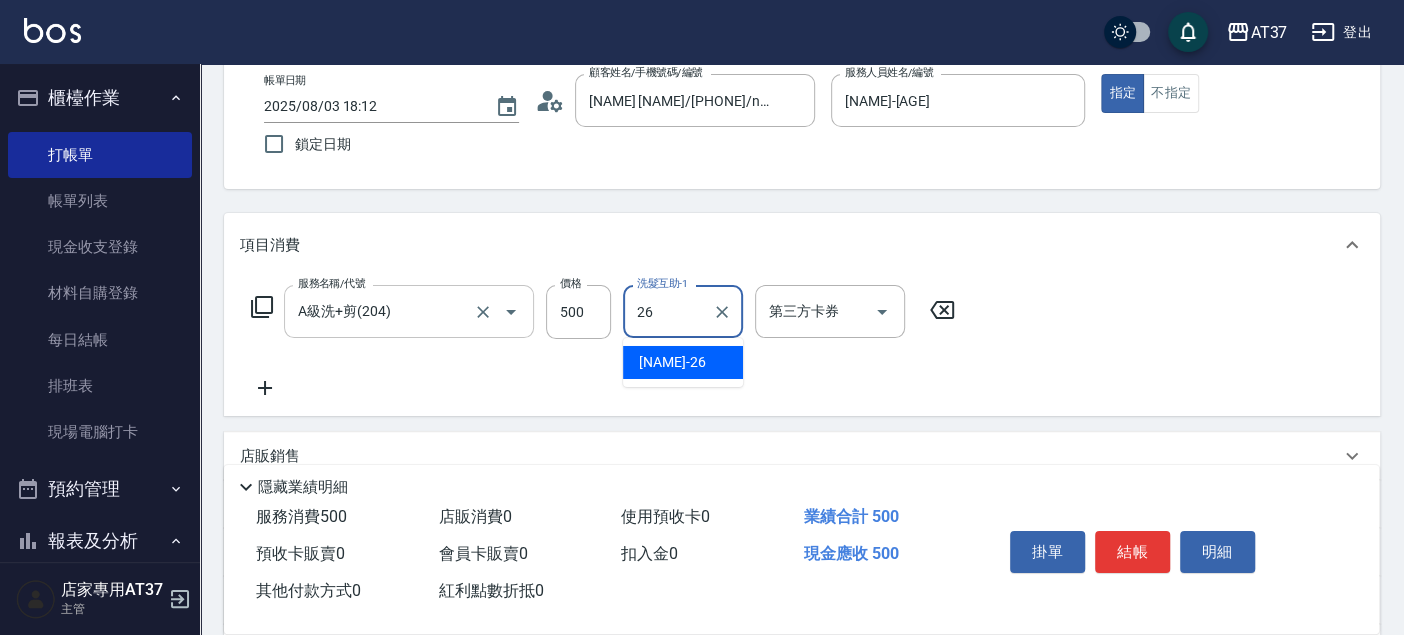 type on "[NAME]-[AGE]" 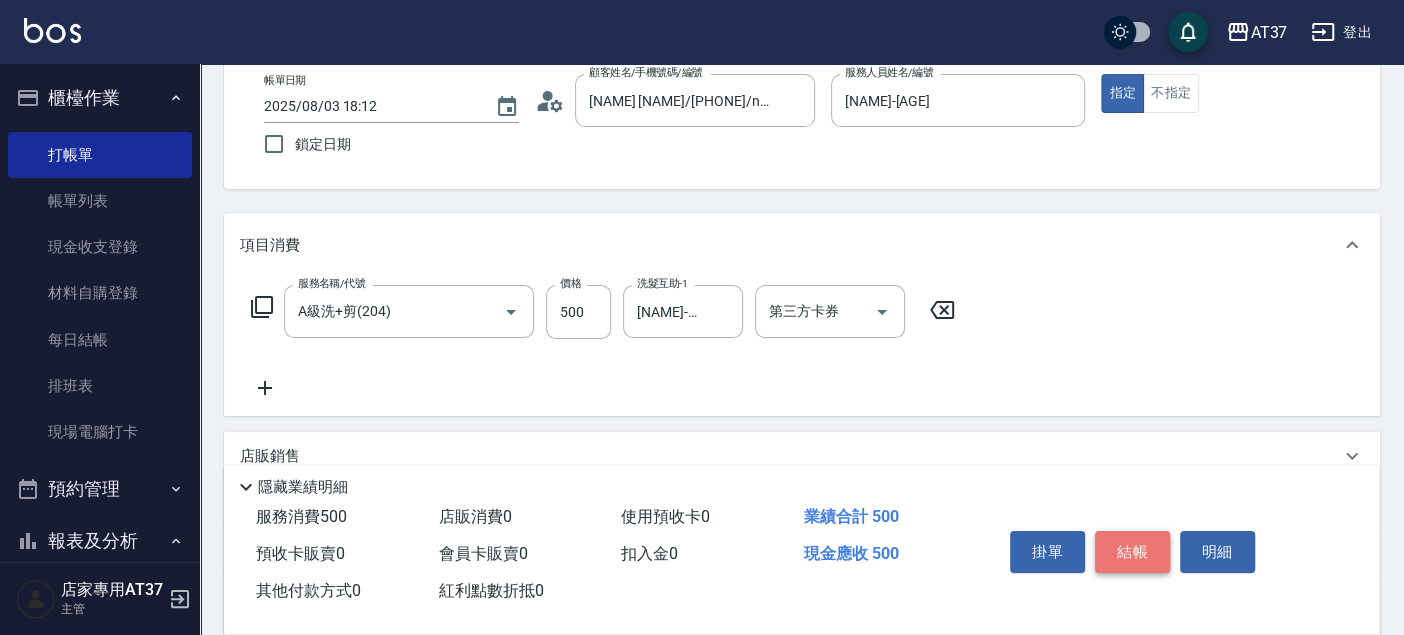 click on "結帳" at bounding box center [1132, 552] 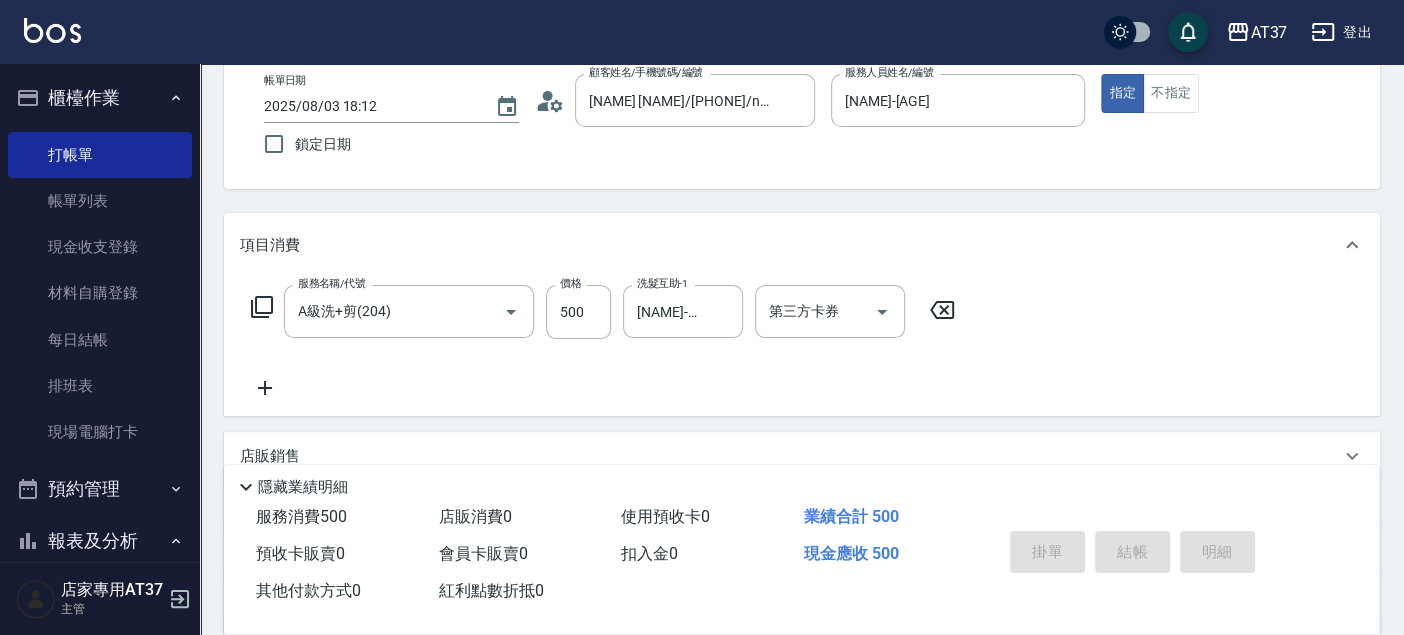 type on "2025/08/03 18:35" 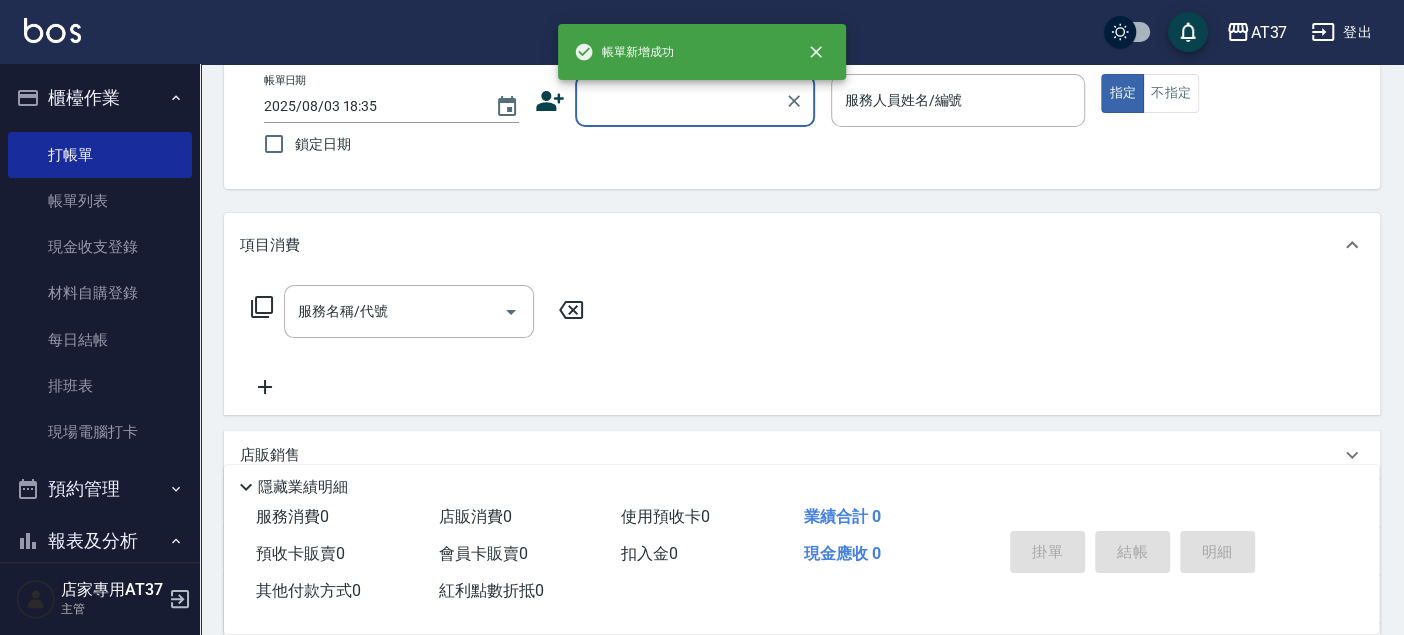 scroll, scrollTop: 0, scrollLeft: 0, axis: both 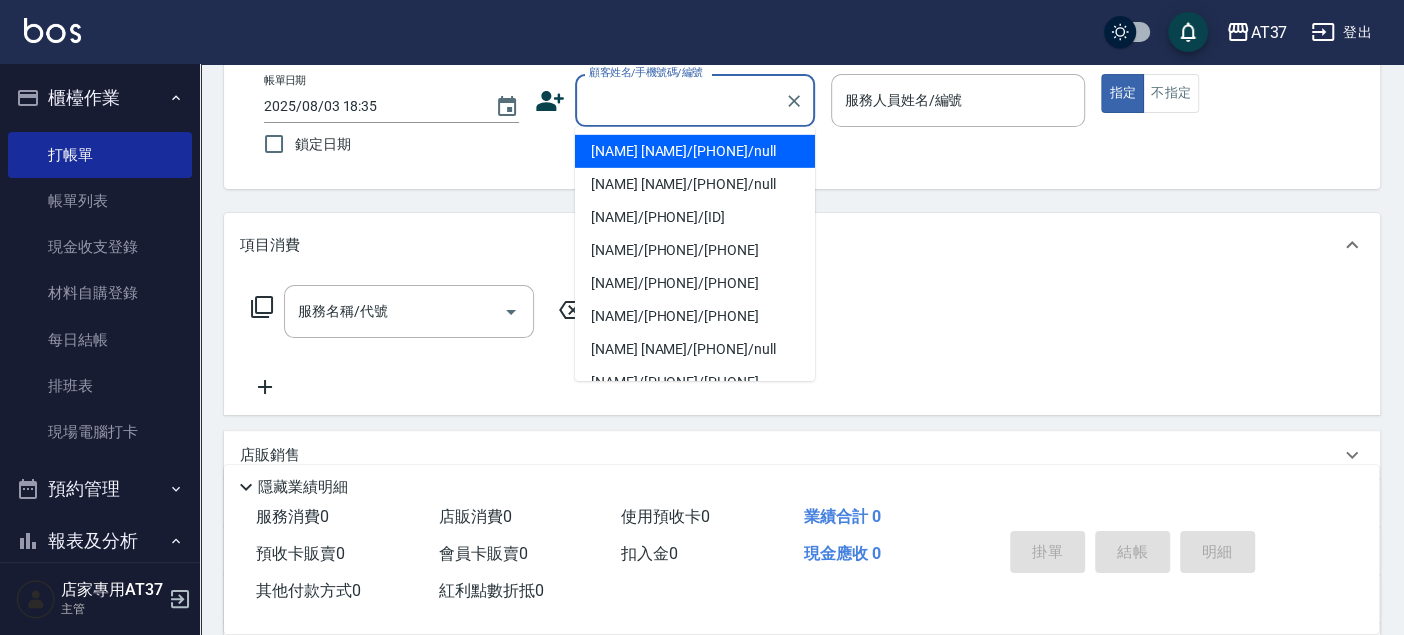 click on "[NAME] [NAME]/[PHONE]/null" at bounding box center [695, 151] 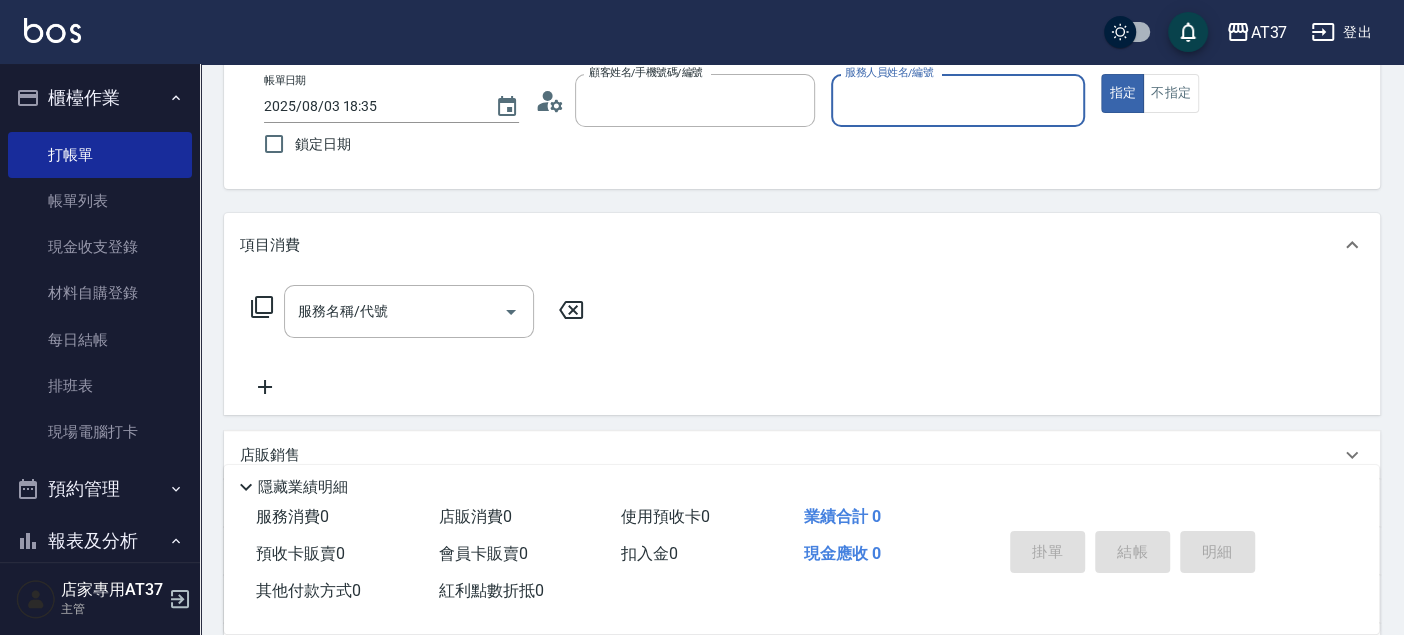 type on "[NAME] [NAME]/[PHONE]/null" 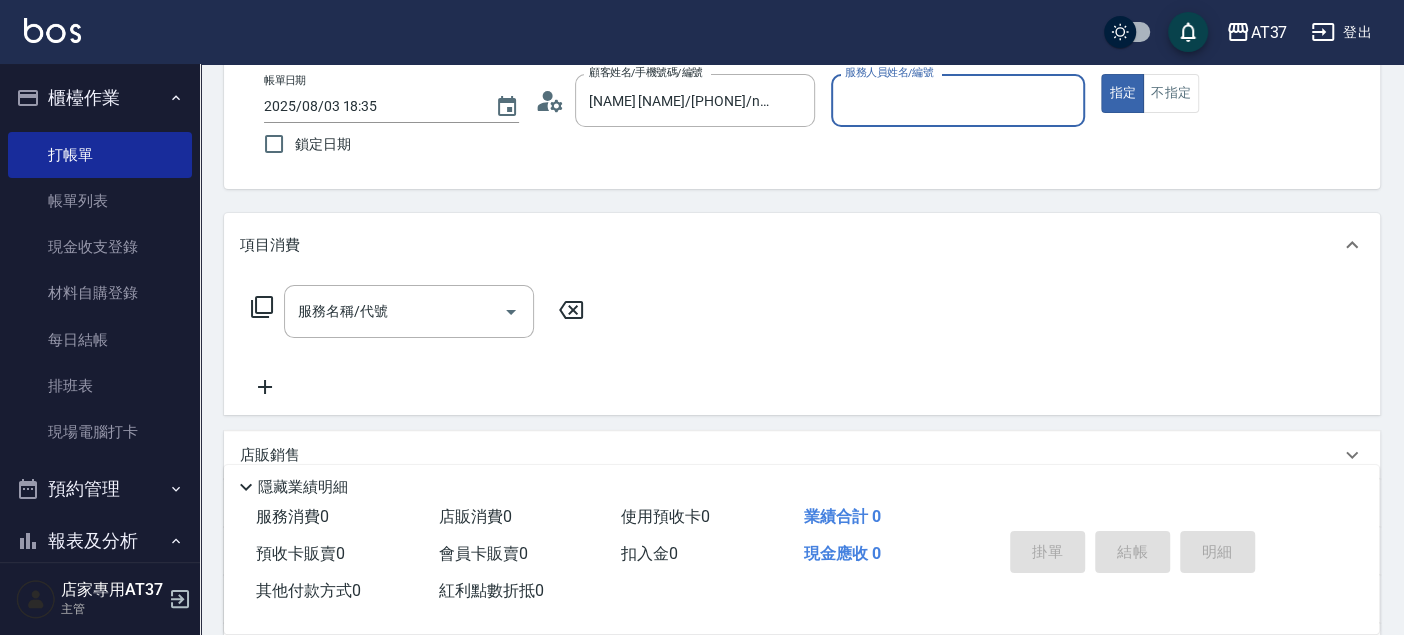 click on "服務人員姓名/編號" at bounding box center [958, 100] 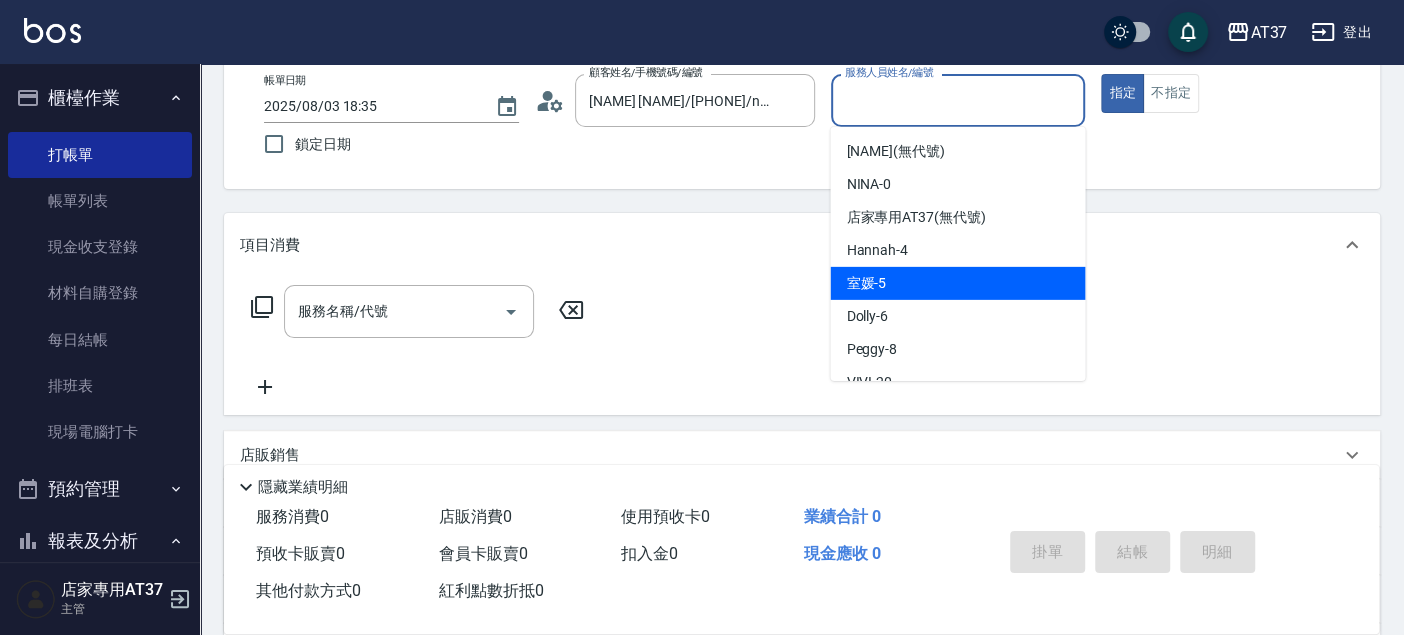 click on "[NAME] -[AGE]" at bounding box center [957, 283] 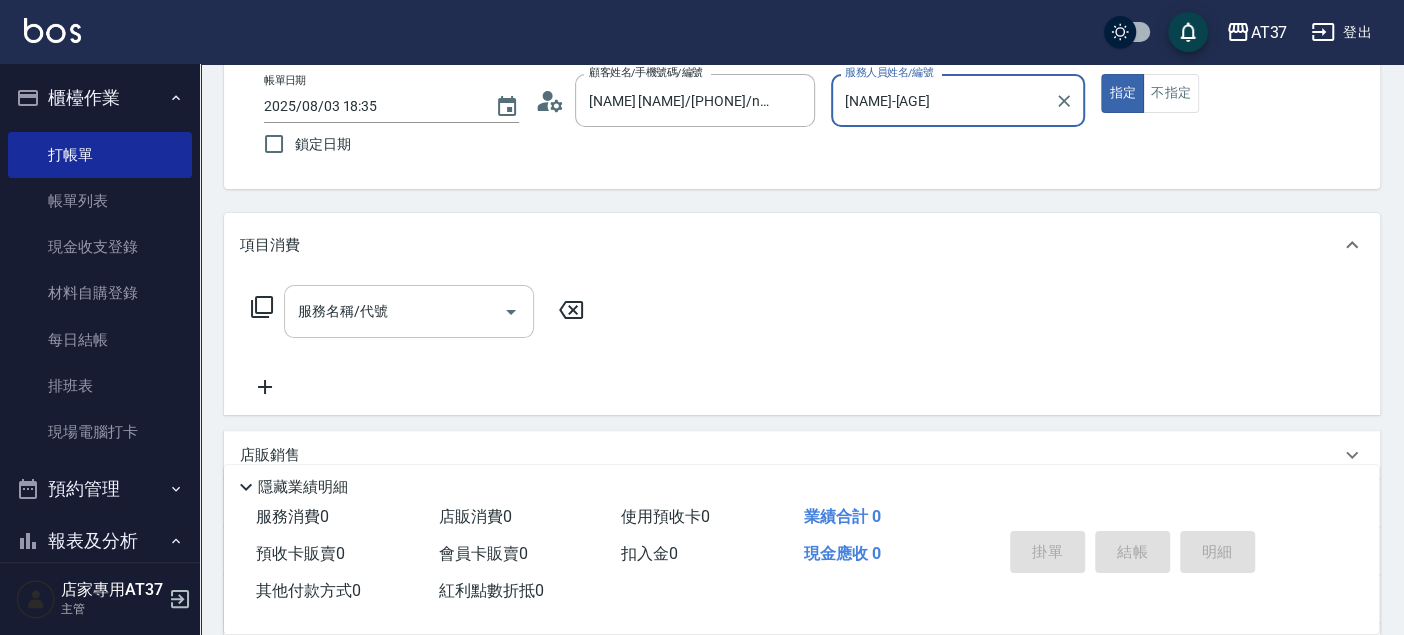 click on "服務名稱/代號" at bounding box center (394, 311) 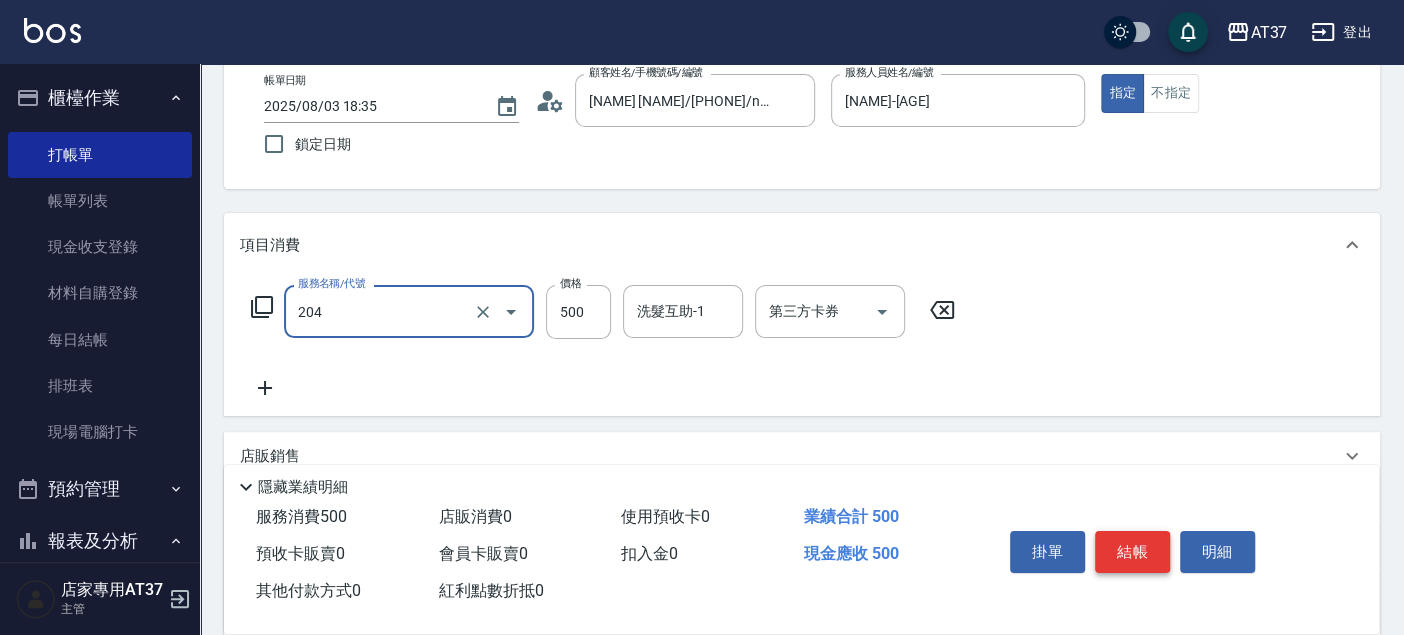 type on "A級洗+剪(204)" 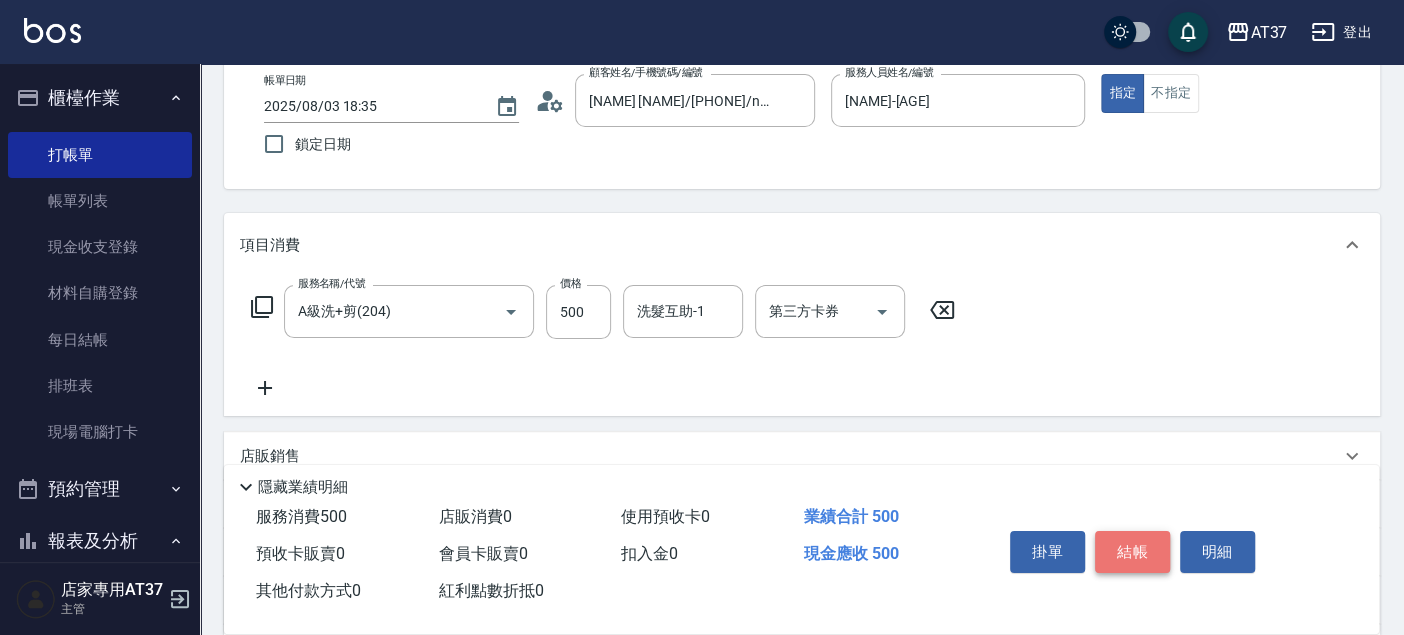 click on "結帳" at bounding box center [1132, 552] 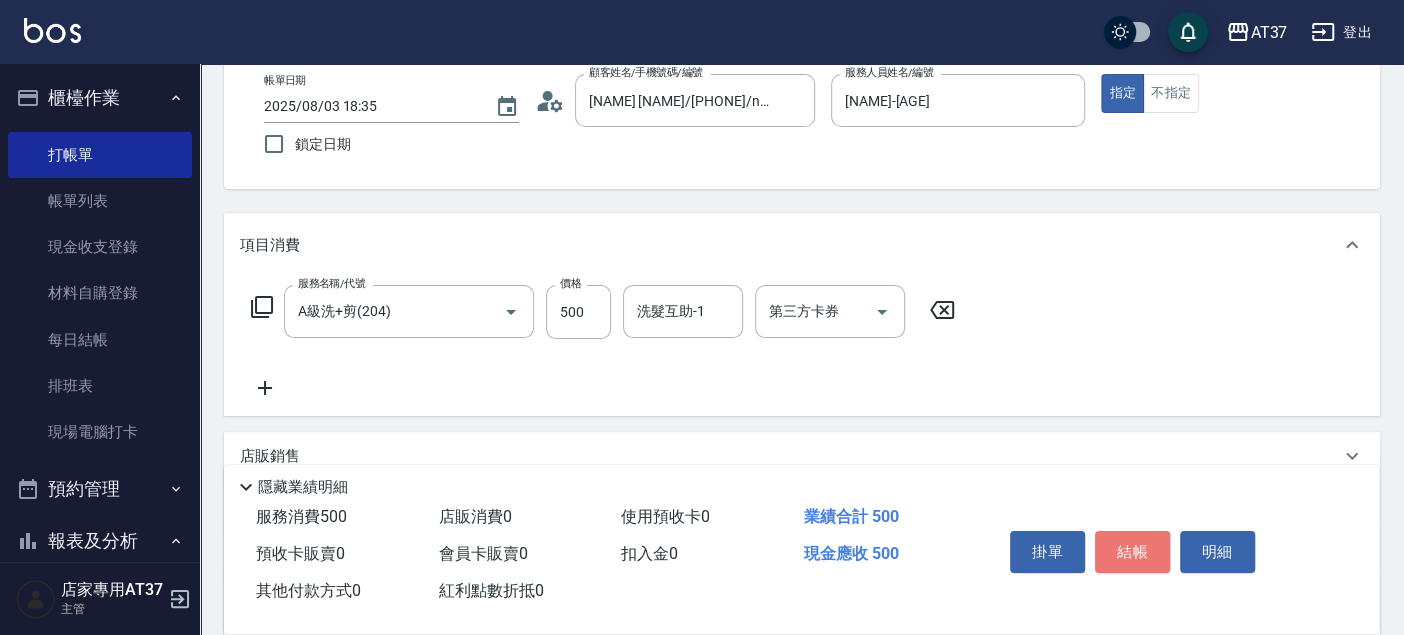 type on "2025/08/03 18:36" 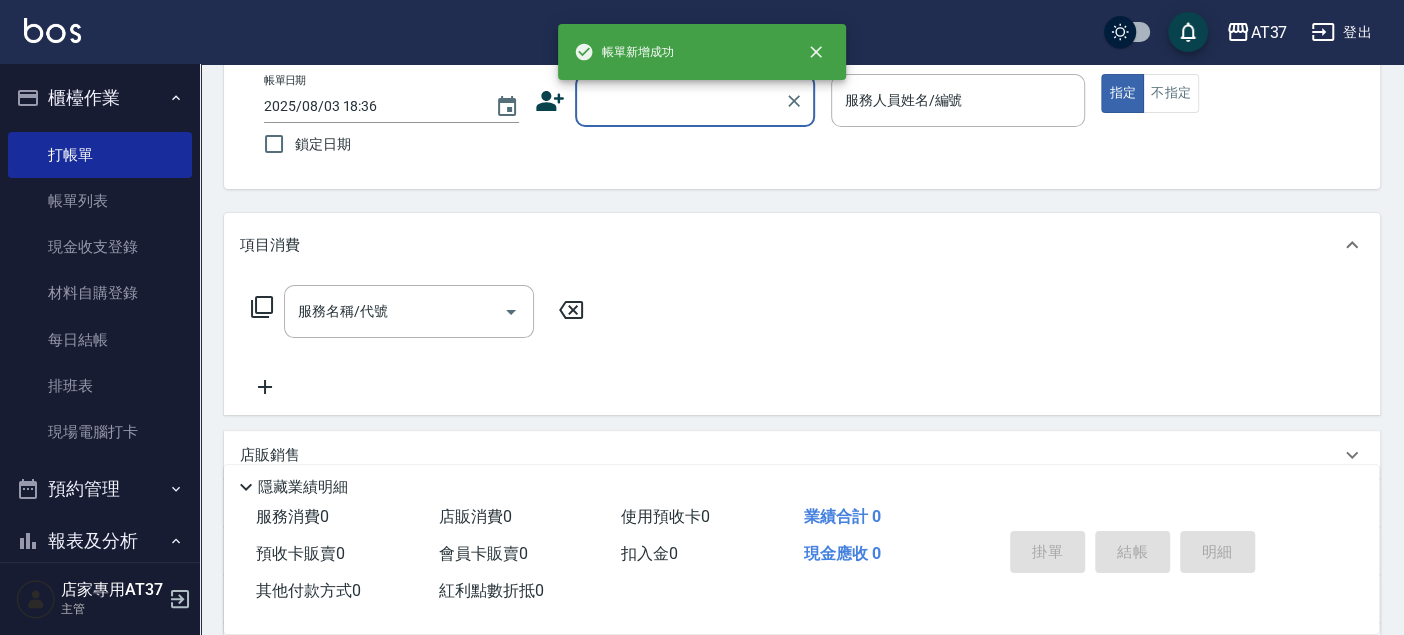 scroll, scrollTop: 0, scrollLeft: 0, axis: both 